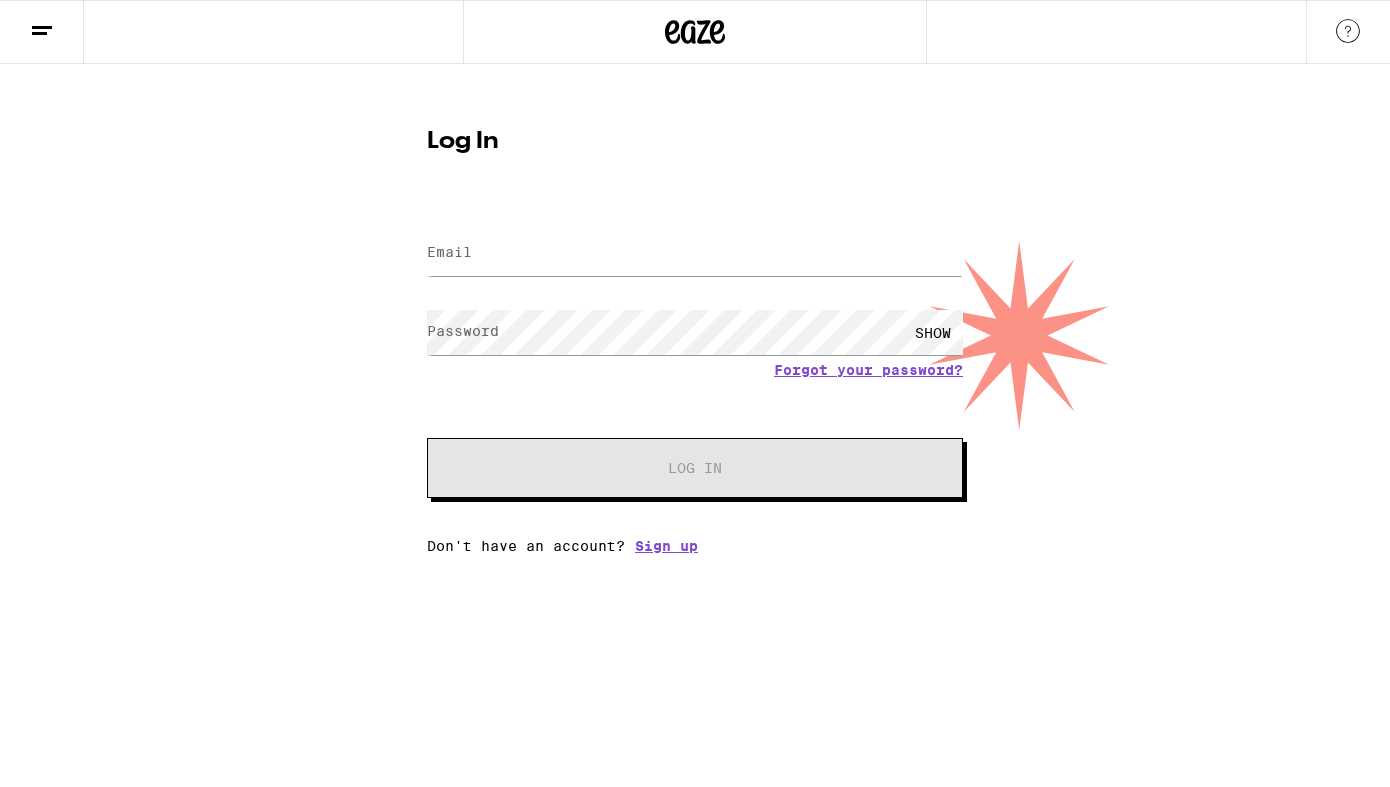 scroll, scrollTop: 0, scrollLeft: 0, axis: both 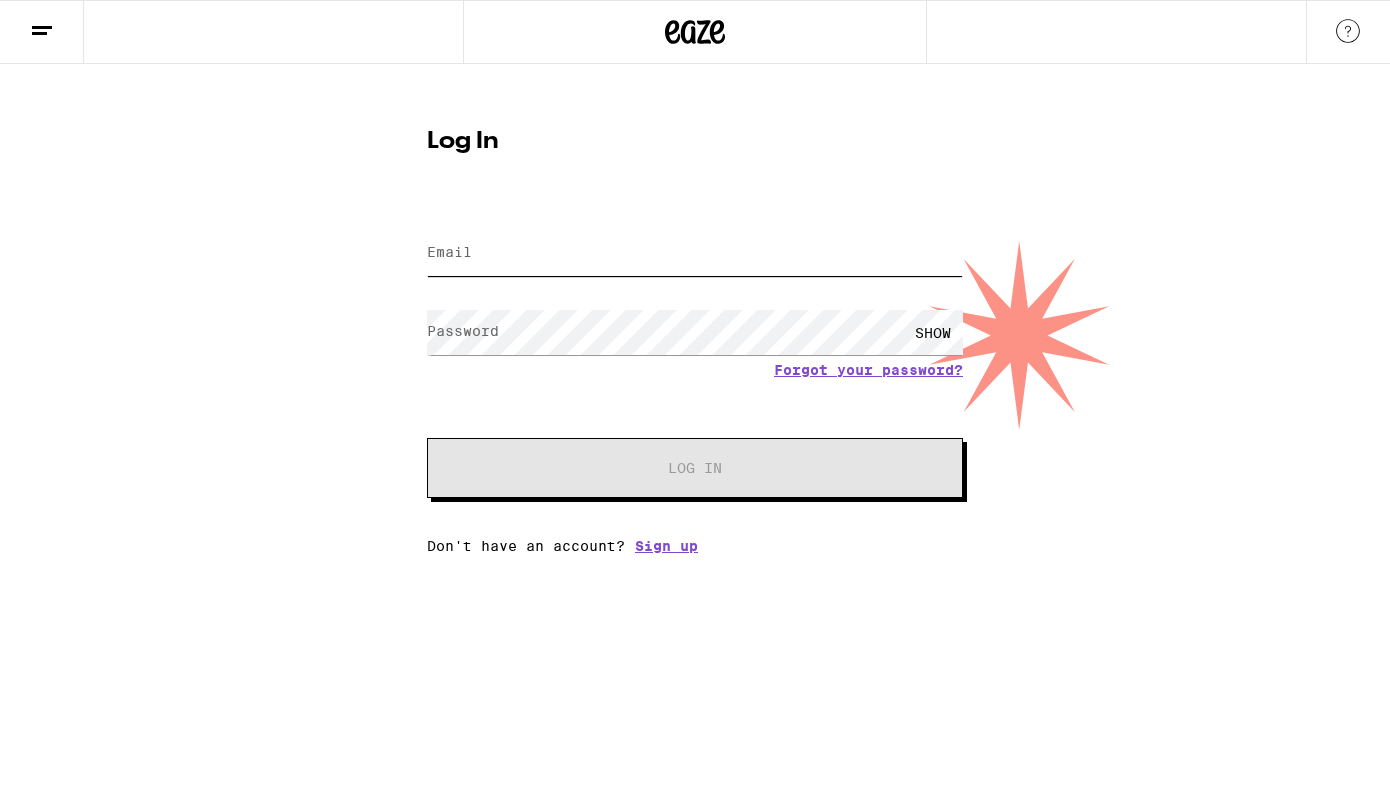 click on "Email" at bounding box center (695, 253) 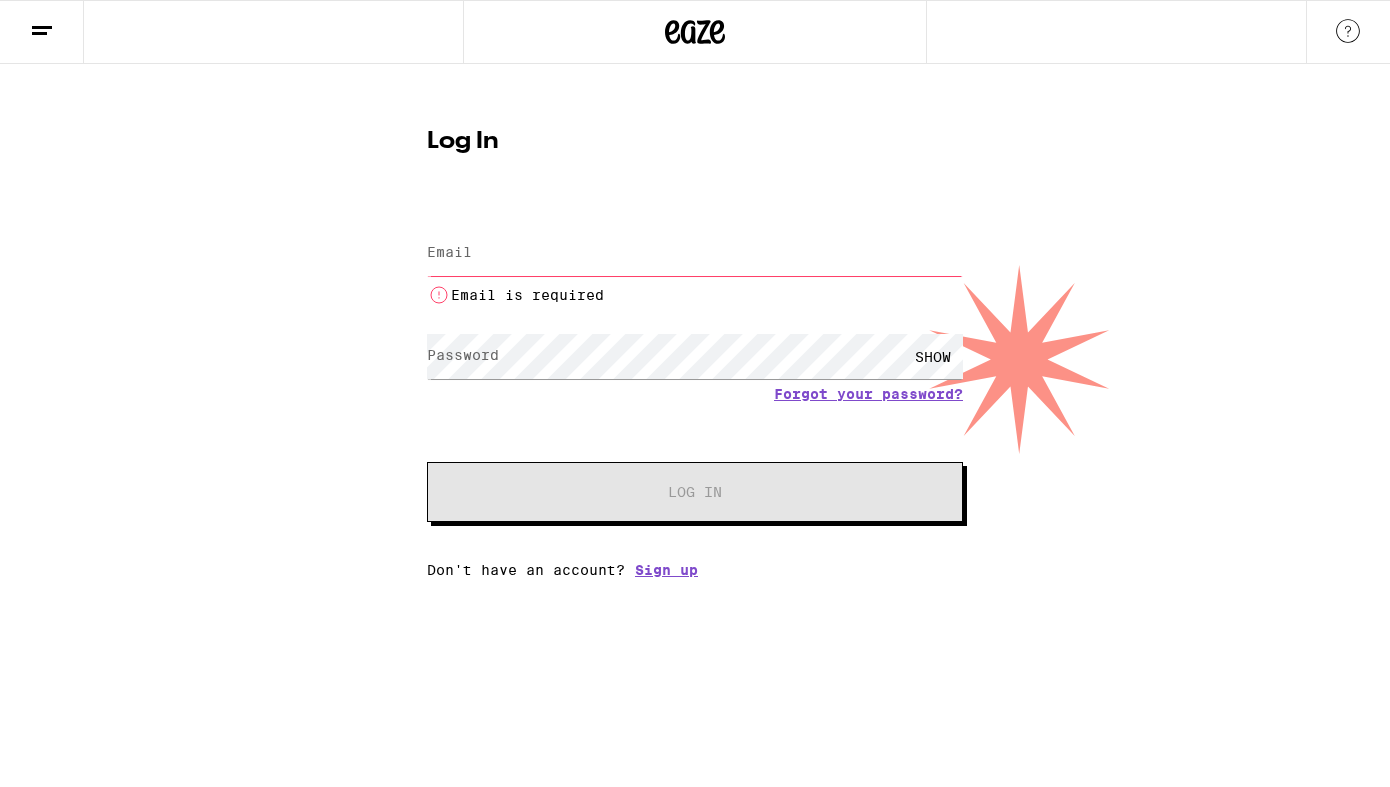 scroll, scrollTop: 0, scrollLeft: 0, axis: both 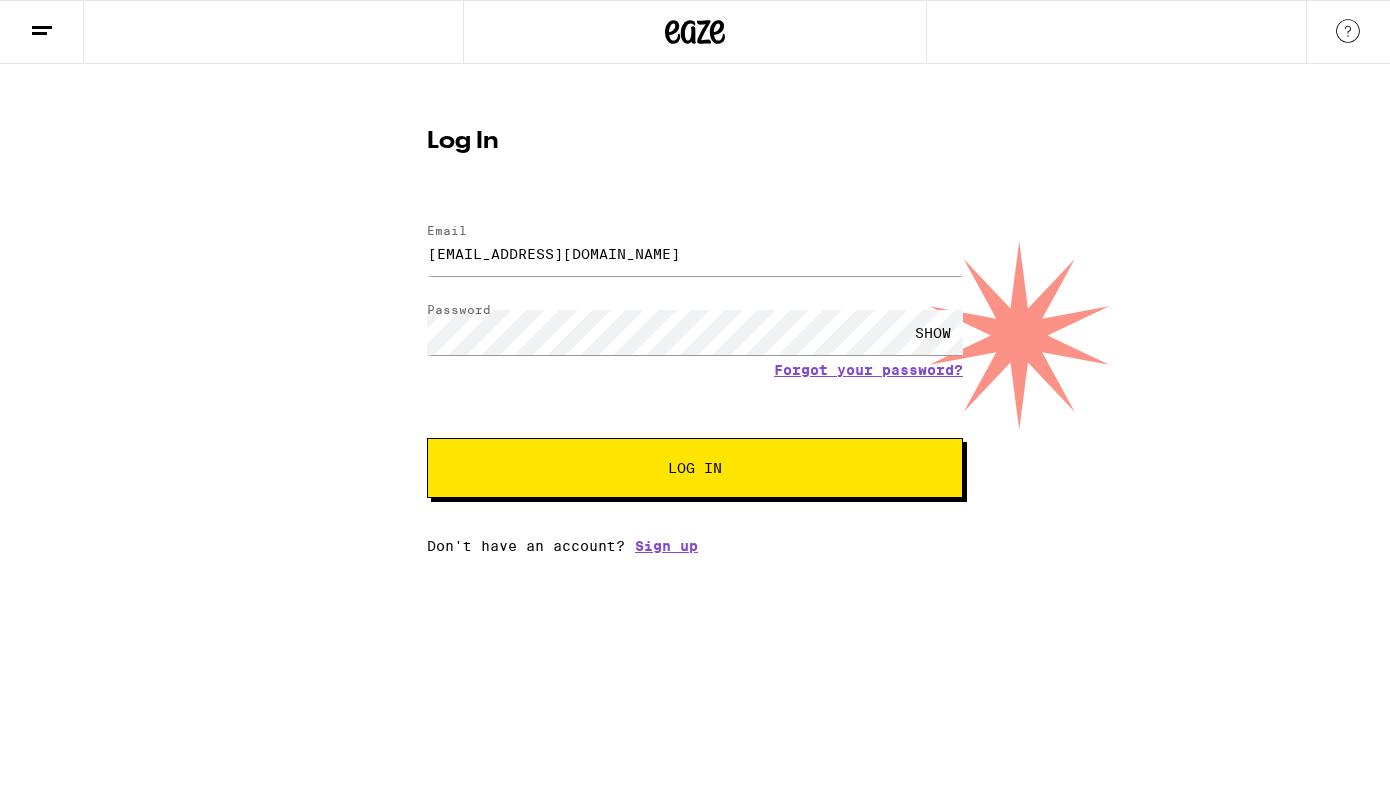 click on "Log In" at bounding box center (695, 468) 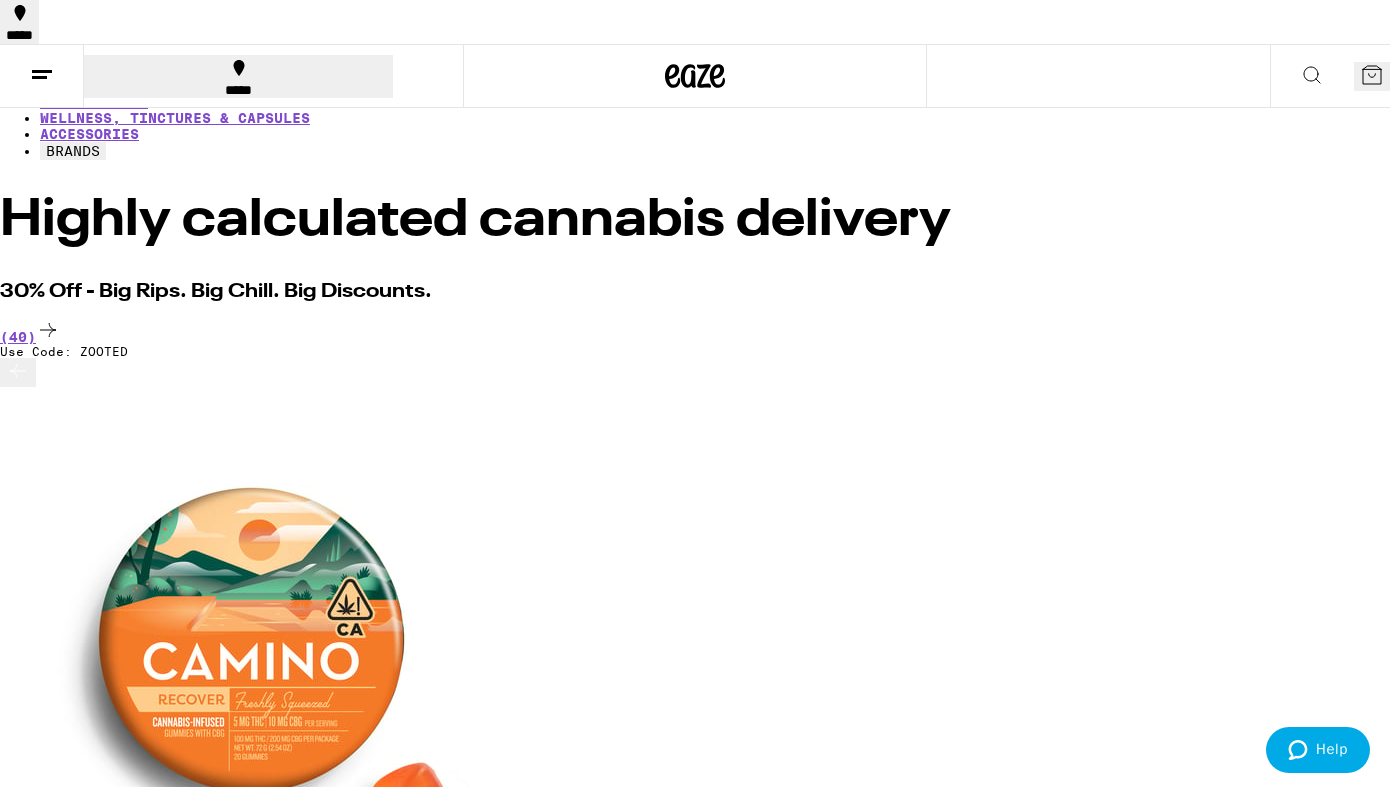 scroll, scrollTop: 0, scrollLeft: 0, axis: both 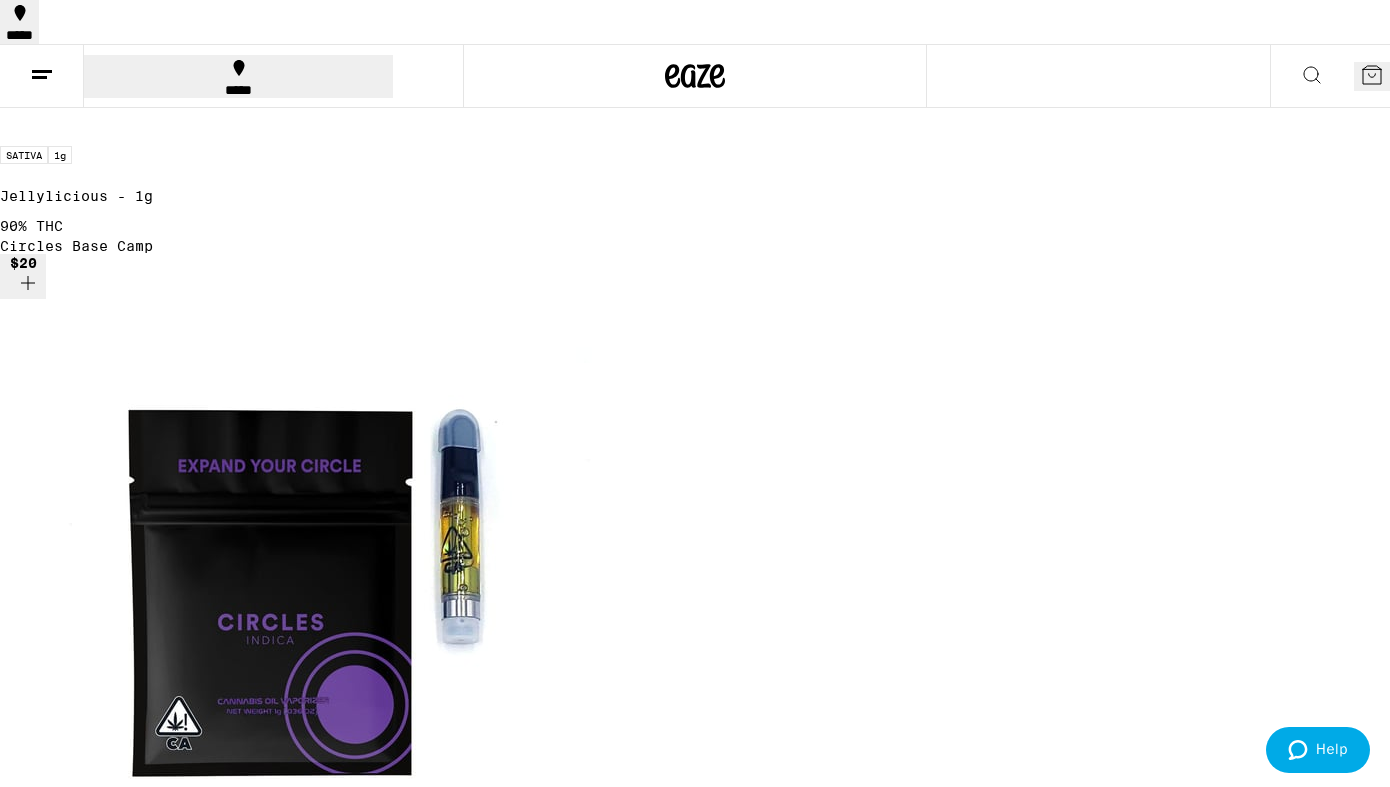 click on "(15)" at bounding box center [695, 16977] 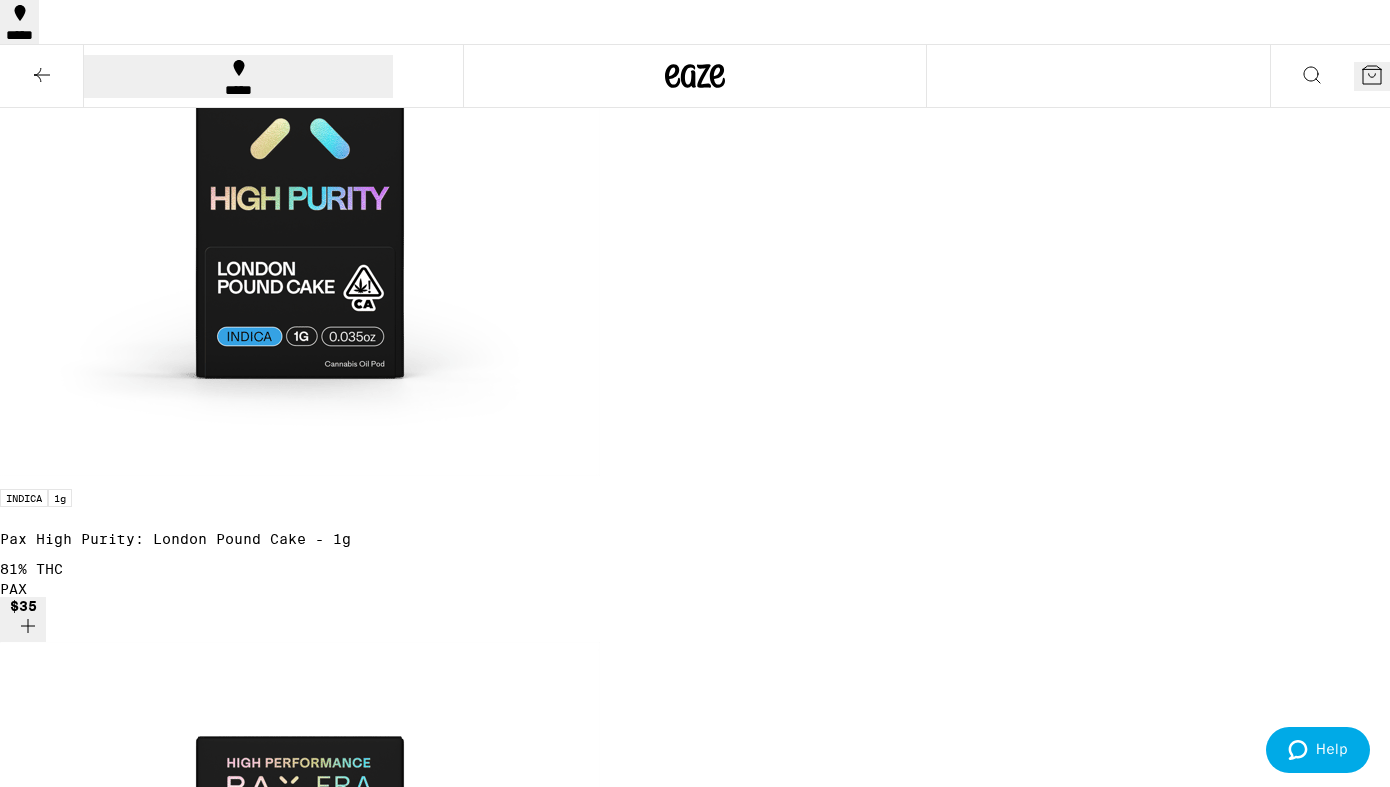 scroll, scrollTop: 0, scrollLeft: 0, axis: both 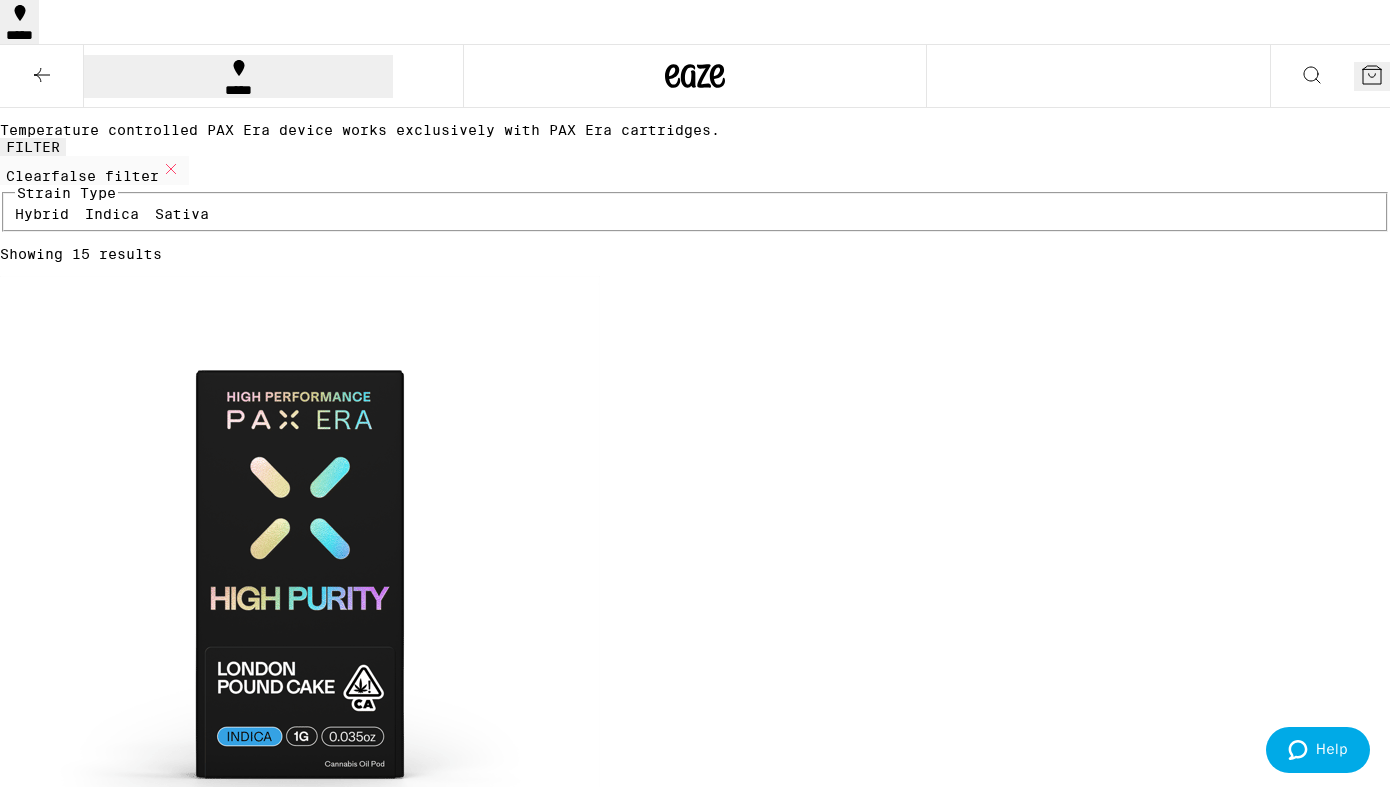 click at bounding box center (42, 76) 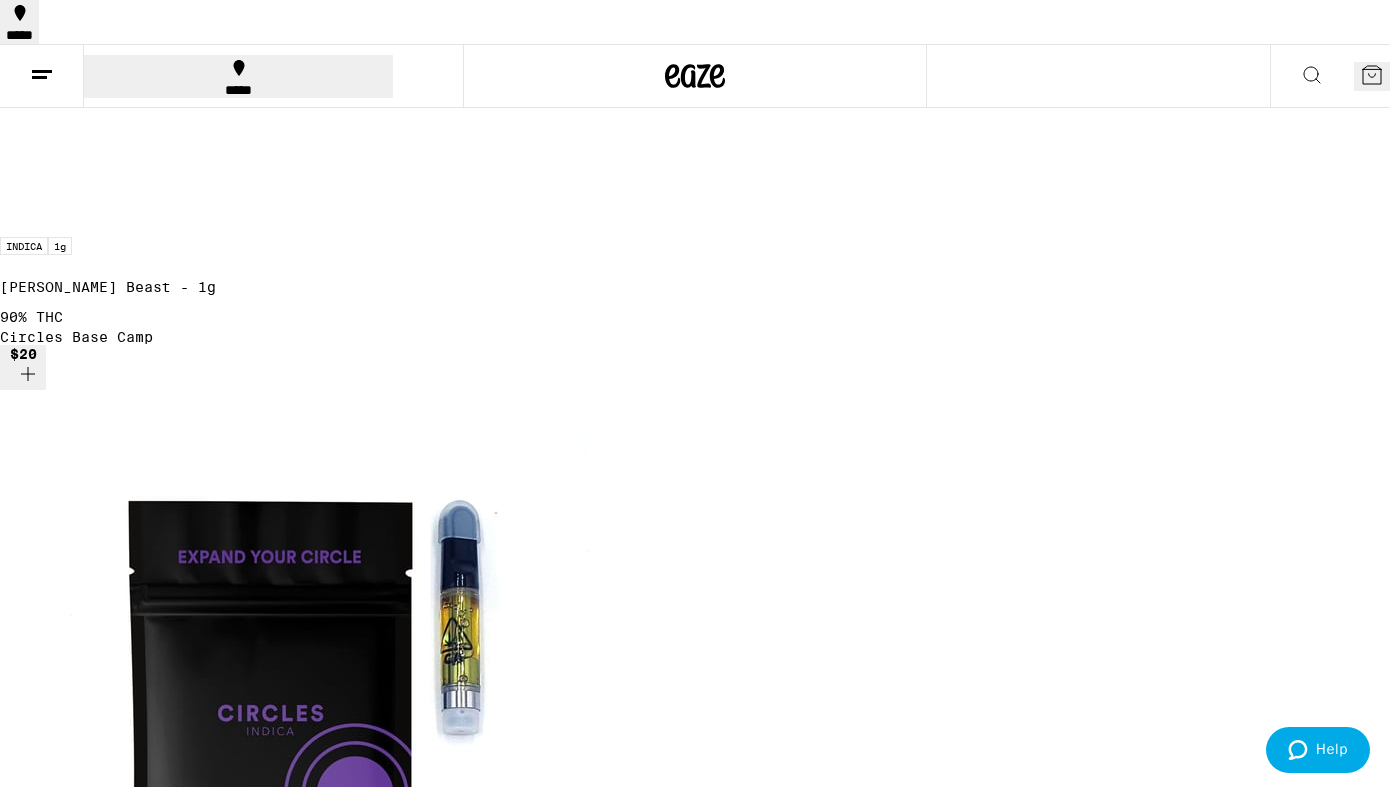 scroll, scrollTop: 1508, scrollLeft: 0, axis: vertical 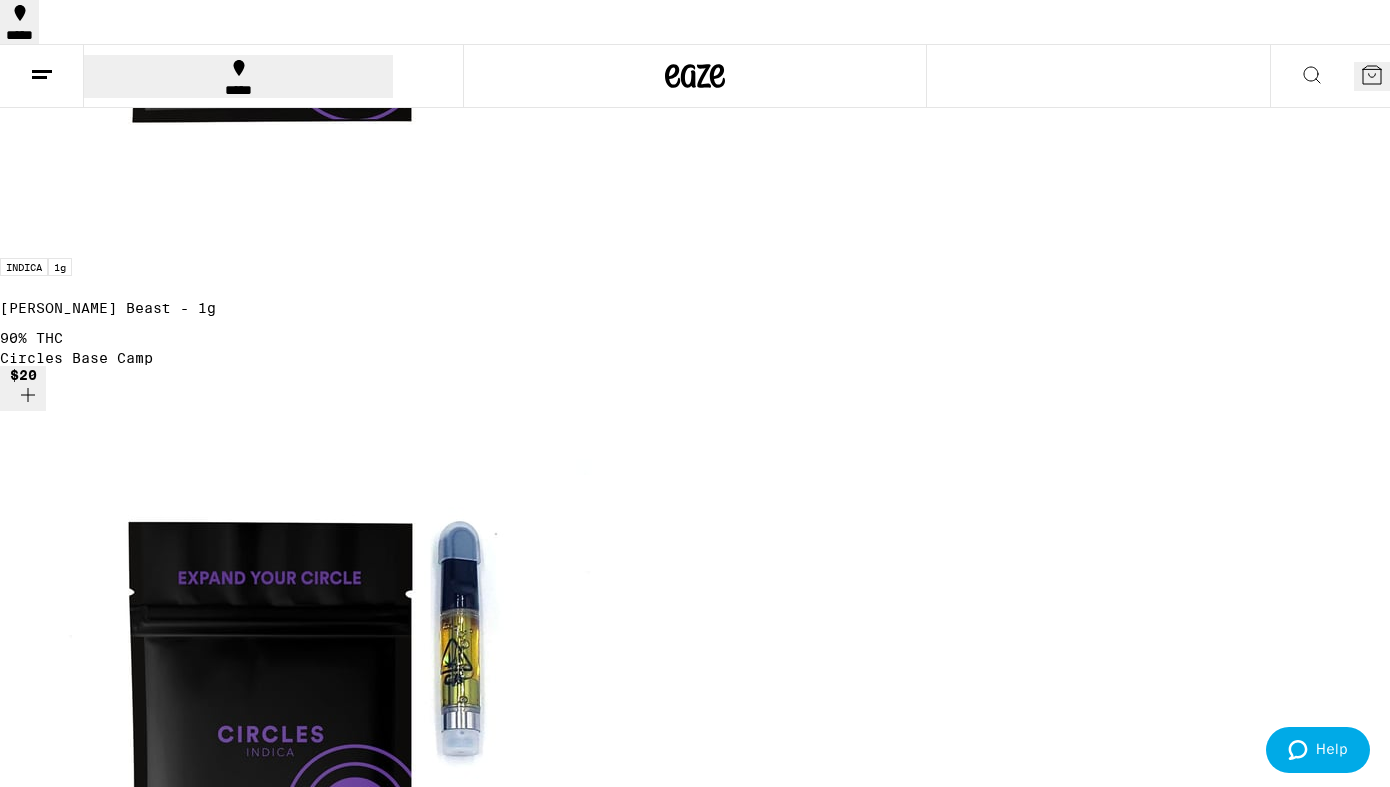 click 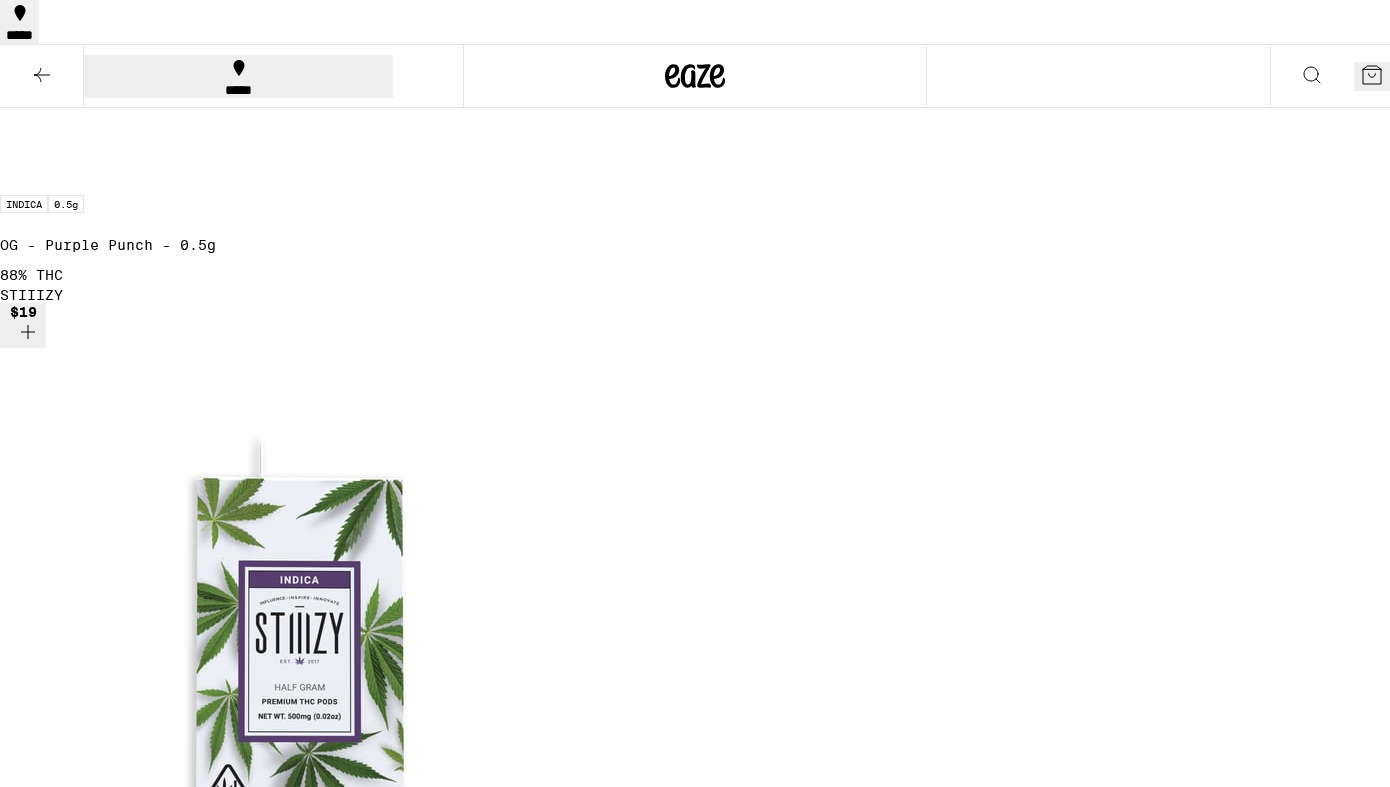 scroll, scrollTop: 0, scrollLeft: 0, axis: both 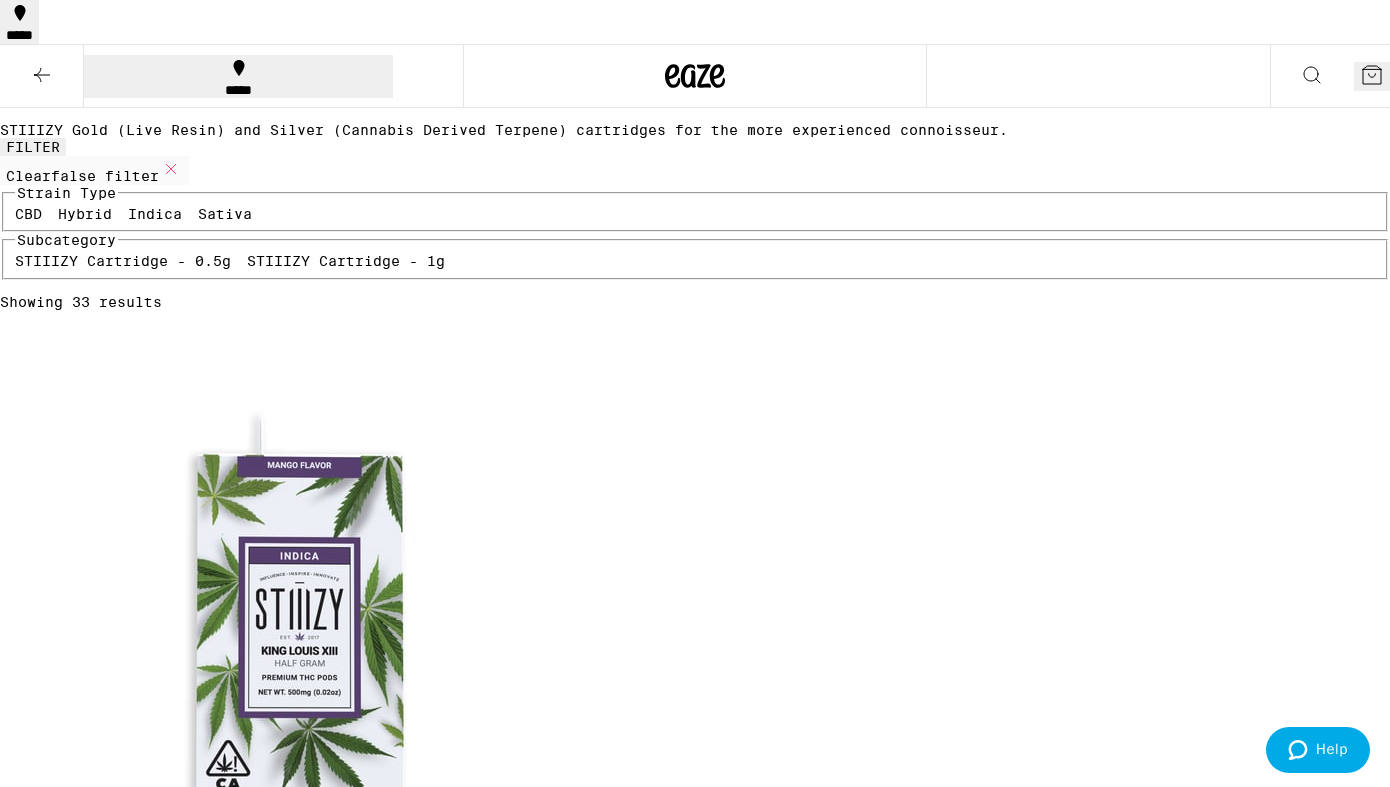 click at bounding box center (42, 76) 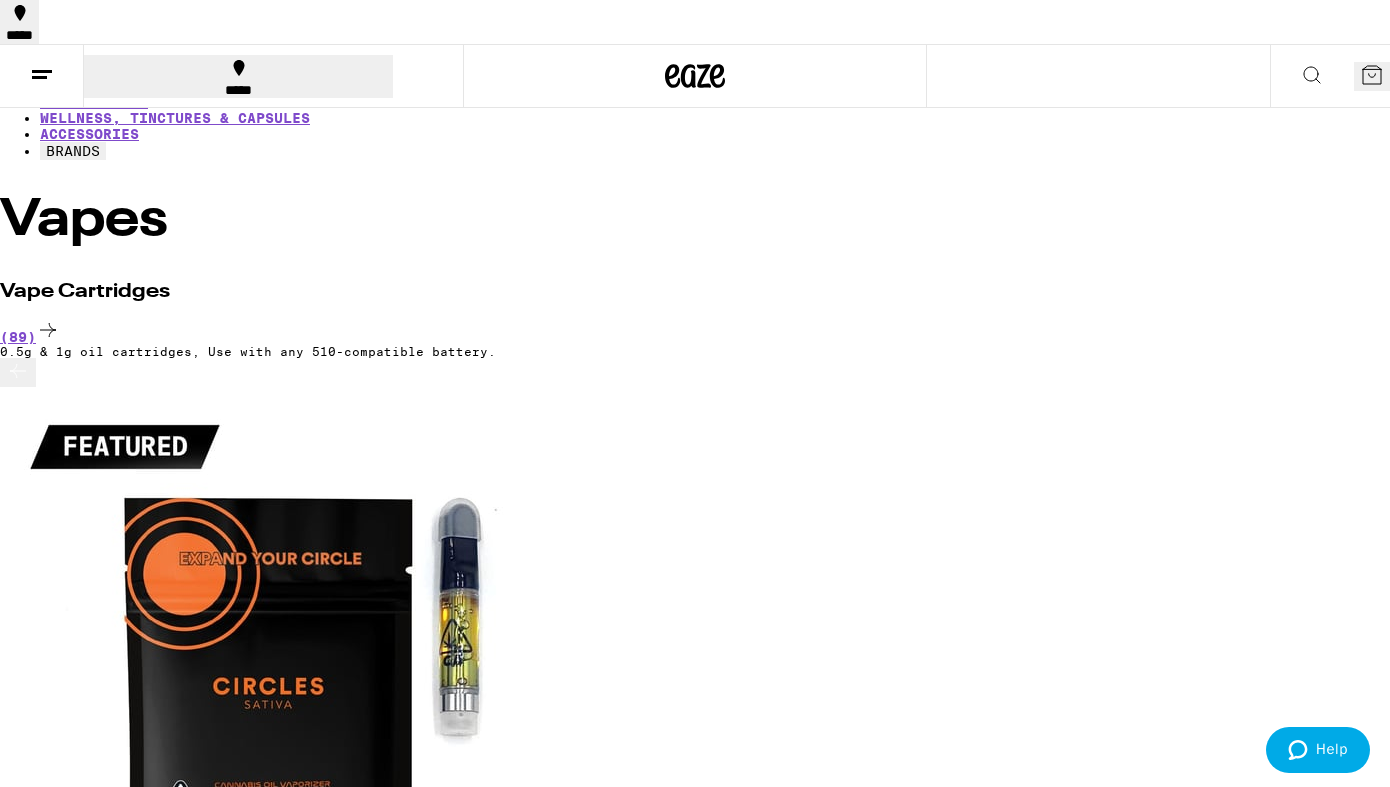 click on "*****" at bounding box center [238, 90] 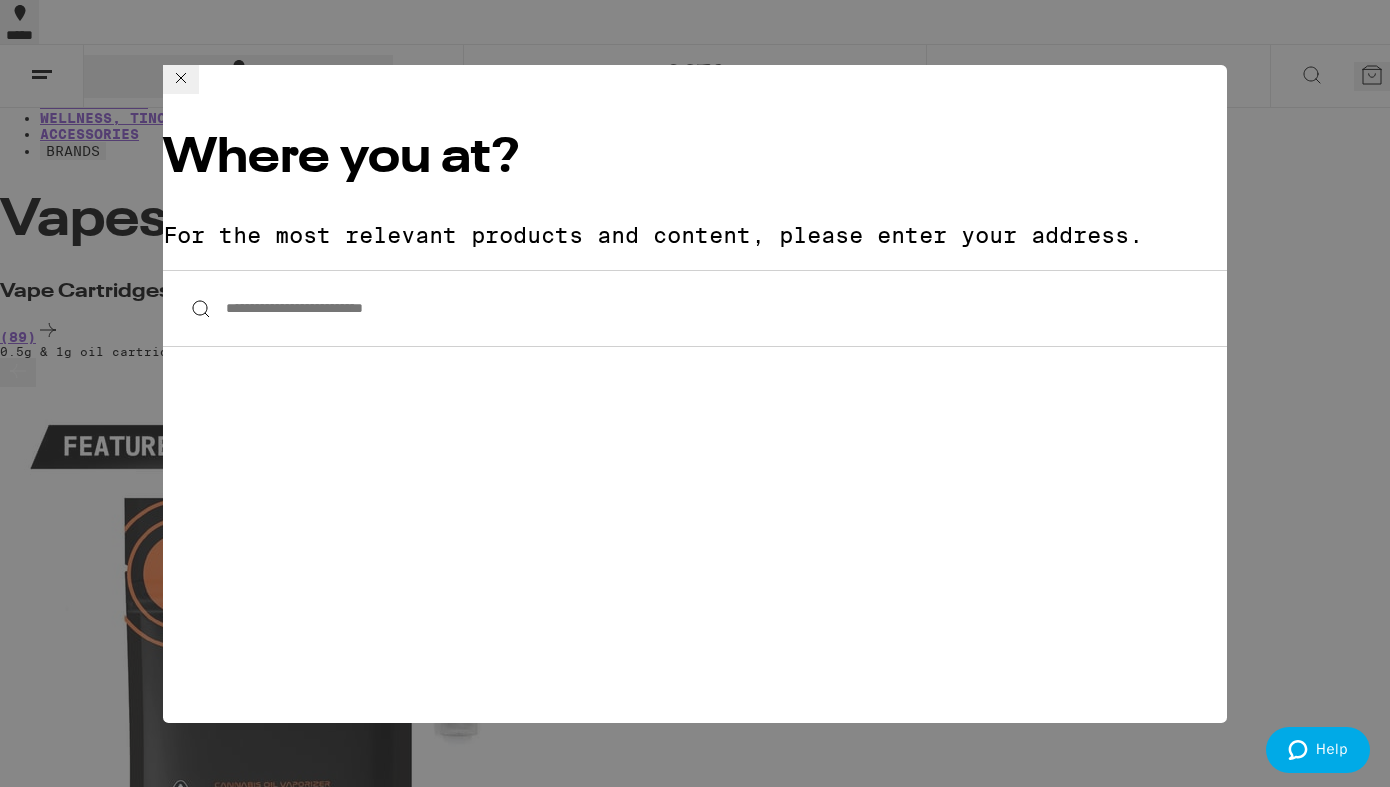 click on "**********" at bounding box center (695, 308) 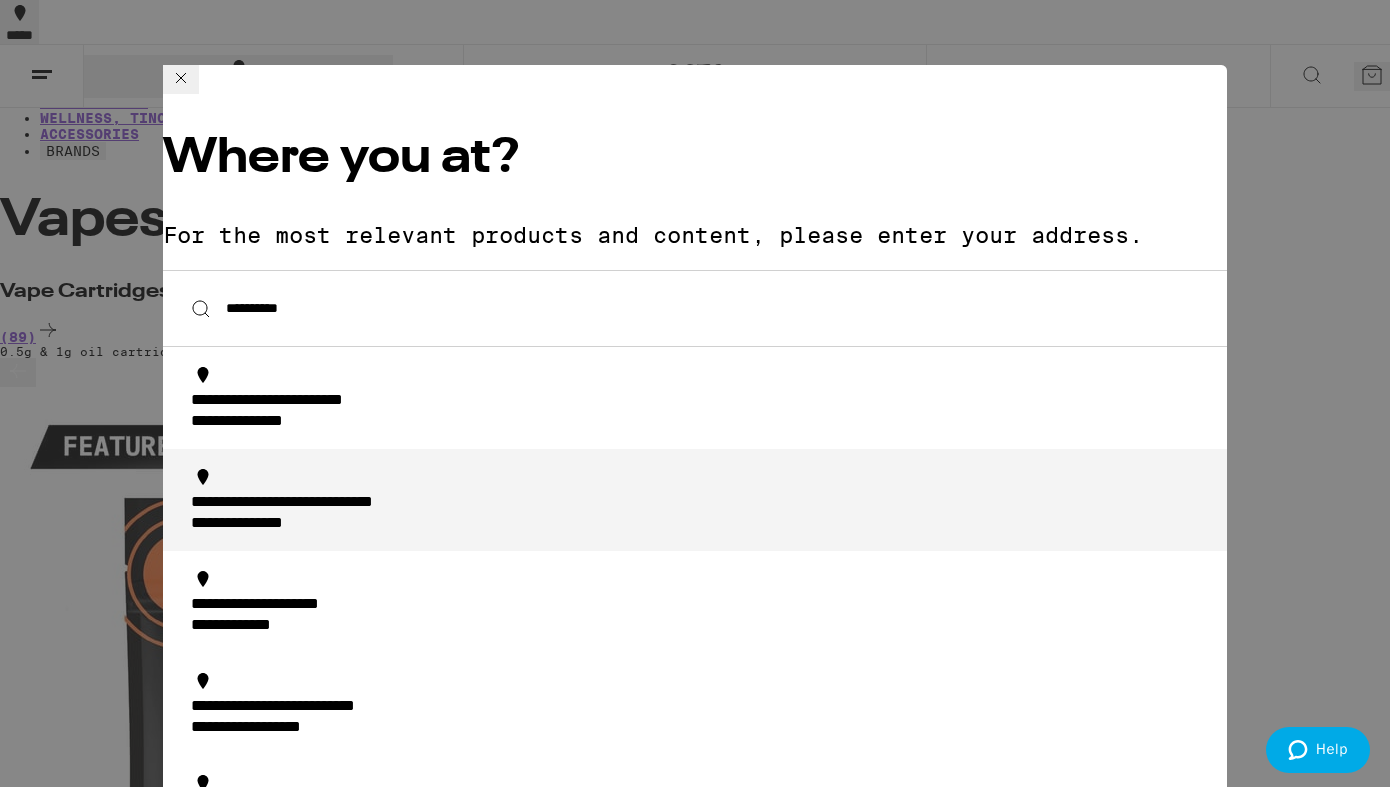 click on "**********" at bounding box center [346, 503] 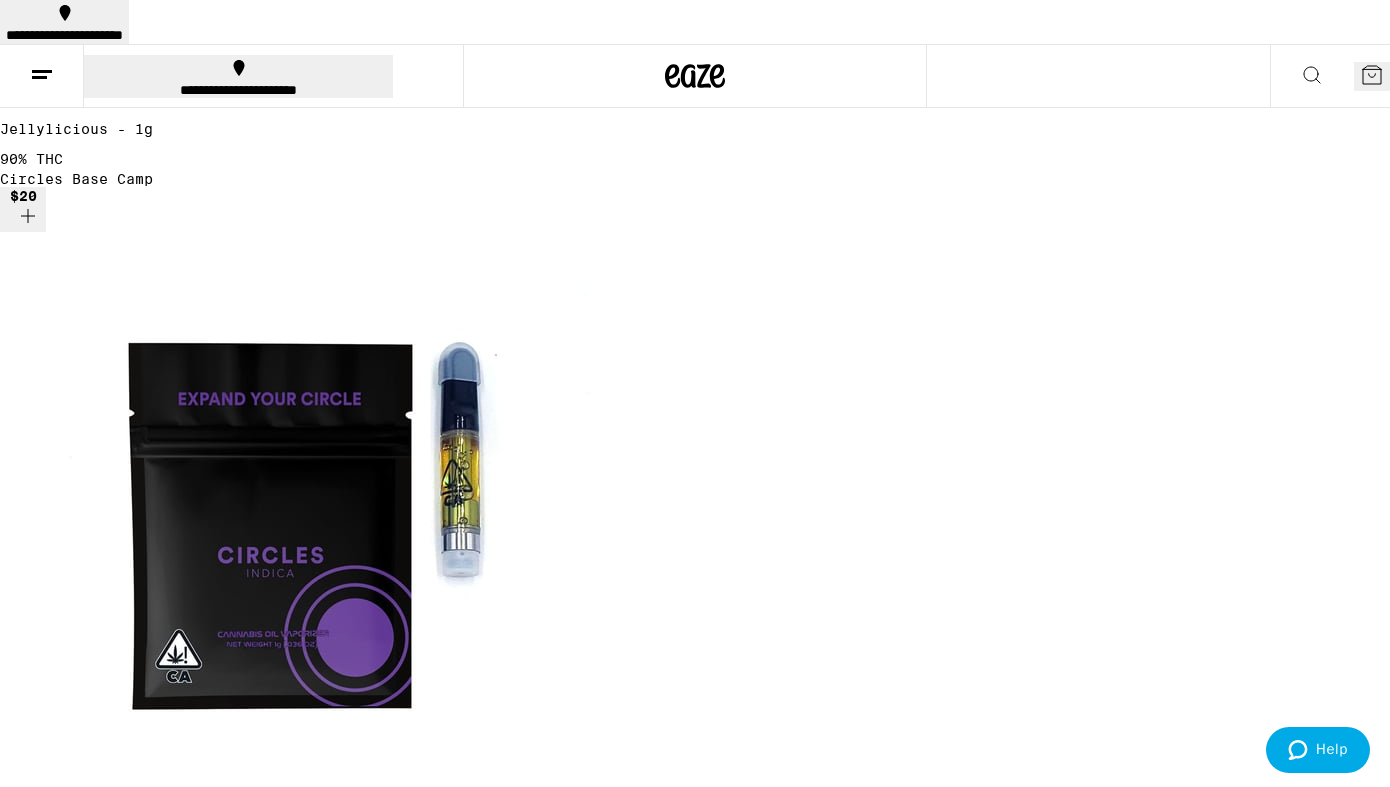 scroll, scrollTop: 922, scrollLeft: 0, axis: vertical 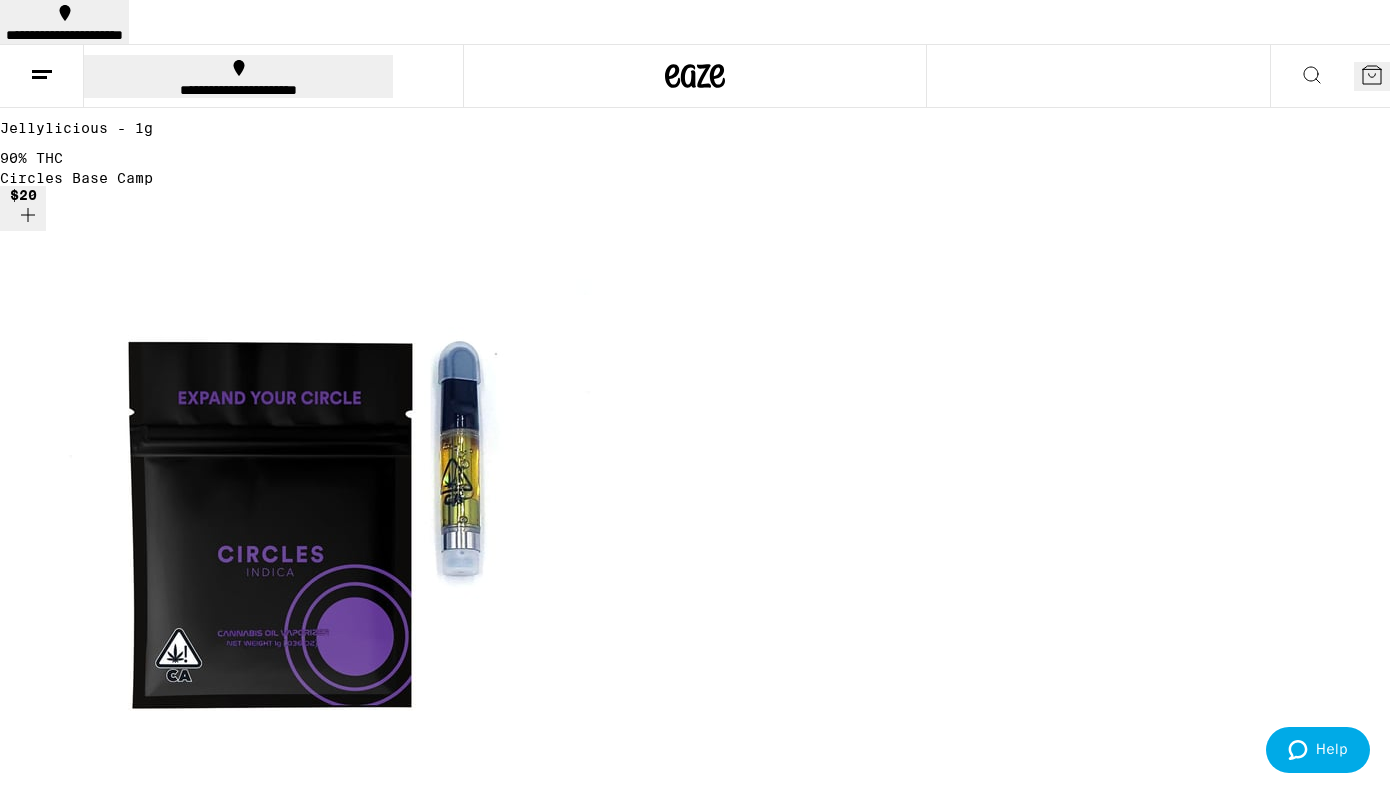 click on "Vape Cartridges (89) 0.5g & 1g oil cartridges, Use with any 510-compatible battery. SATIVA 1g Jellylicious - 1g 90% THC Circles Base Camp $20 INDICA 1g [PERSON_NAME] Beast - 1g 90% THC Circles Base Camp $20 INDICA 1g Kush [PERSON_NAME] [PERSON_NAME] - 1g 90% THC Circles Base Camp $20 SATIVA 1g Sour Rush - 1g 90% THC Circles Base Camp $20 HYBRID 1g Dosido Drip - 1g 90% THC Circles Base Camp $20 HYBRID 1g Juicy Fritter - 1g 90% THC Circles Base Camp $20 INDICA 1g Blackberry Kush - 1g 87% THC Surplus $20 INDICA 1g Blueberry Bliss - 1g 88% THC Surplus $20 SATIVA 1g Banana Mango - 1g 88% THC Surplus $20 SATIVA 1g Purple Lemonade OG - 1g 88% THC Surplus $20 HYBRID 1g Kiwi Blast - 1g 88% THC Surplus $20 All-In-One Vaporizers (81) Disposables with built-in battery and cartridge. INDICA 1g Liquid Loud: Sour Apple Fritter AIO - 1g 71% THC GoldDrop $25 INDICA 1g Body 9:1 - Blueberry - 1g 74% THC: 8% CBD Nuvata (CA) $28 INDICA 1g Body 9:1 - Wild Grape - 1g 69% THC: 7% CBD Nuvata ([GEOGRAPHIC_DATA]) $28 SATIVA 1g Mind 9:1 - Strawberry - 1g 72% THC: 8% CBD $28" at bounding box center (695, 16748) 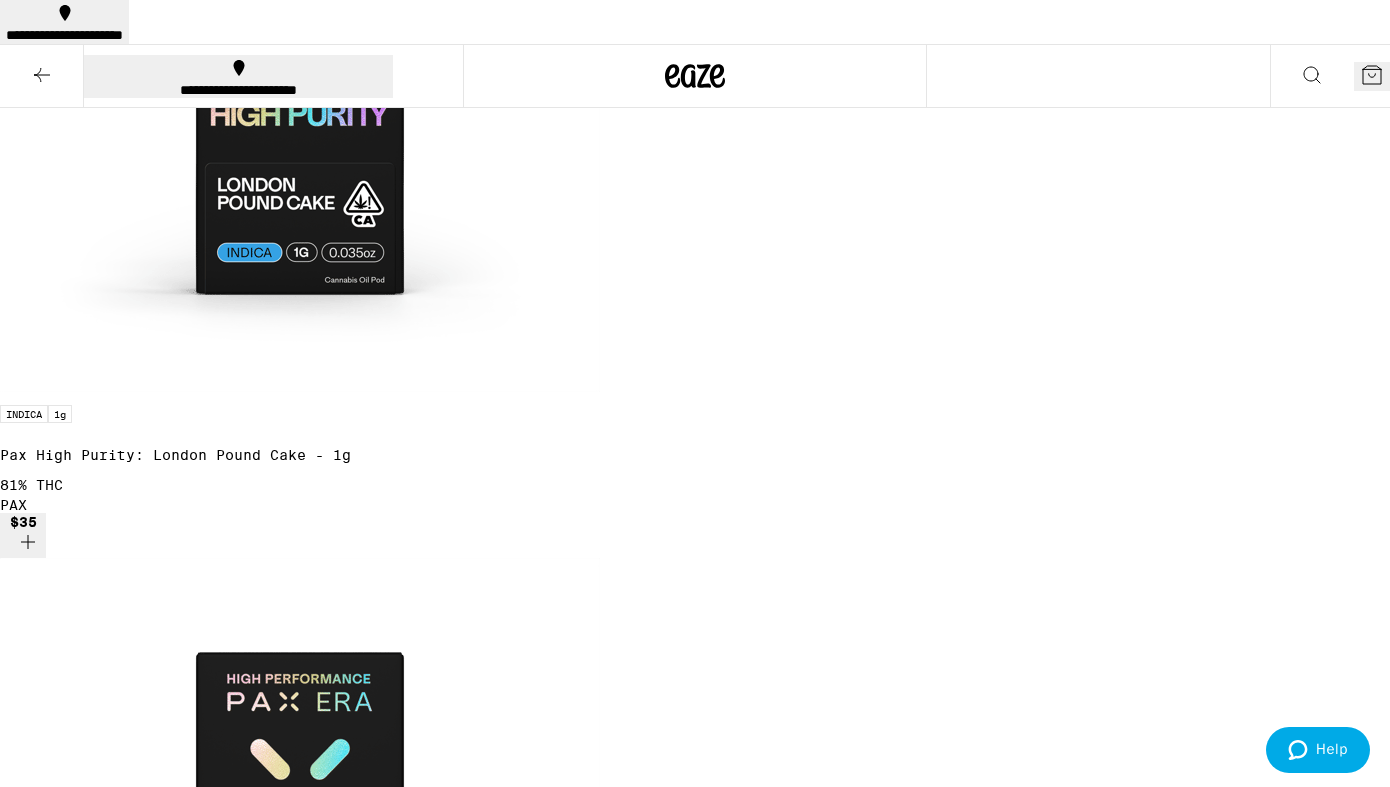scroll, scrollTop: 0, scrollLeft: 0, axis: both 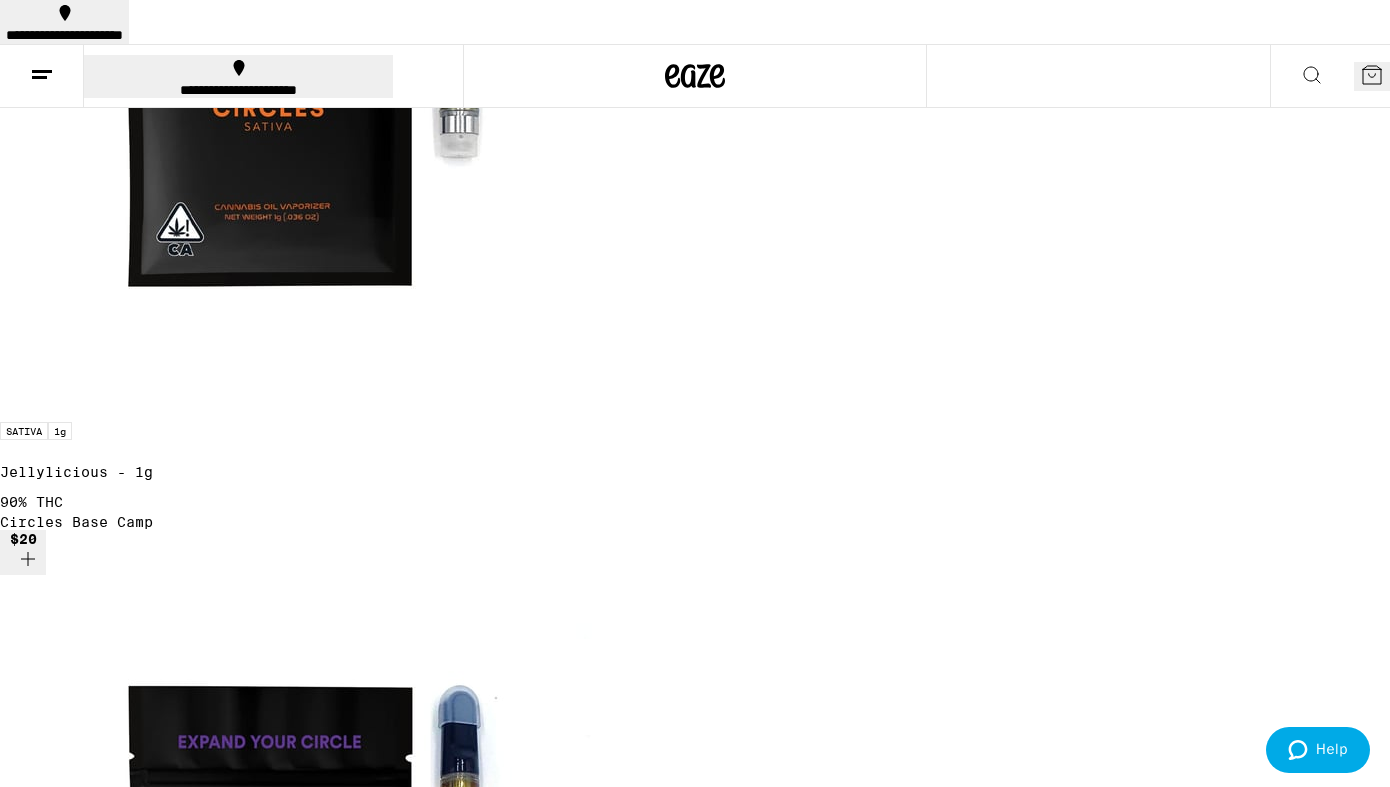 click on "(81)" at bounding box center [695, 8479] 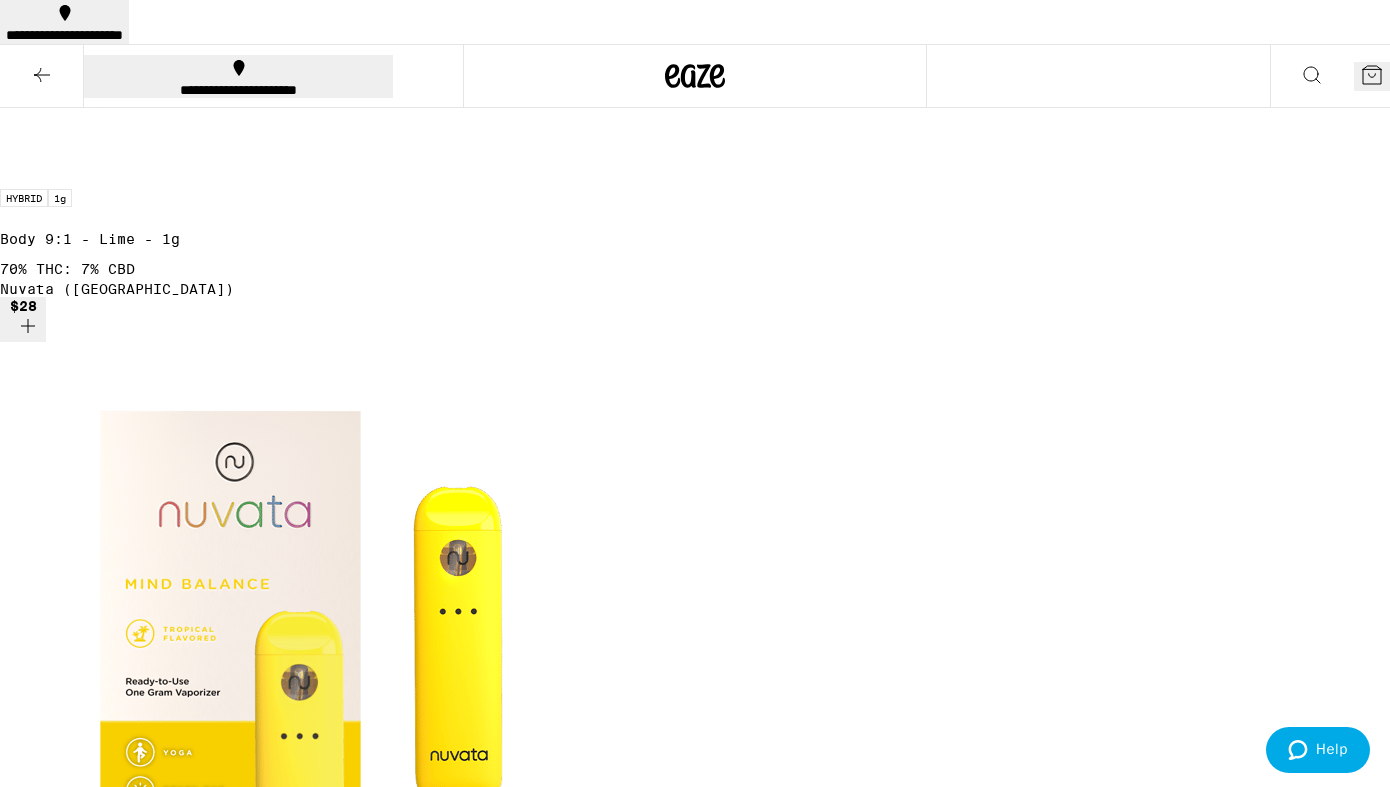 scroll, scrollTop: 4644, scrollLeft: 0, axis: vertical 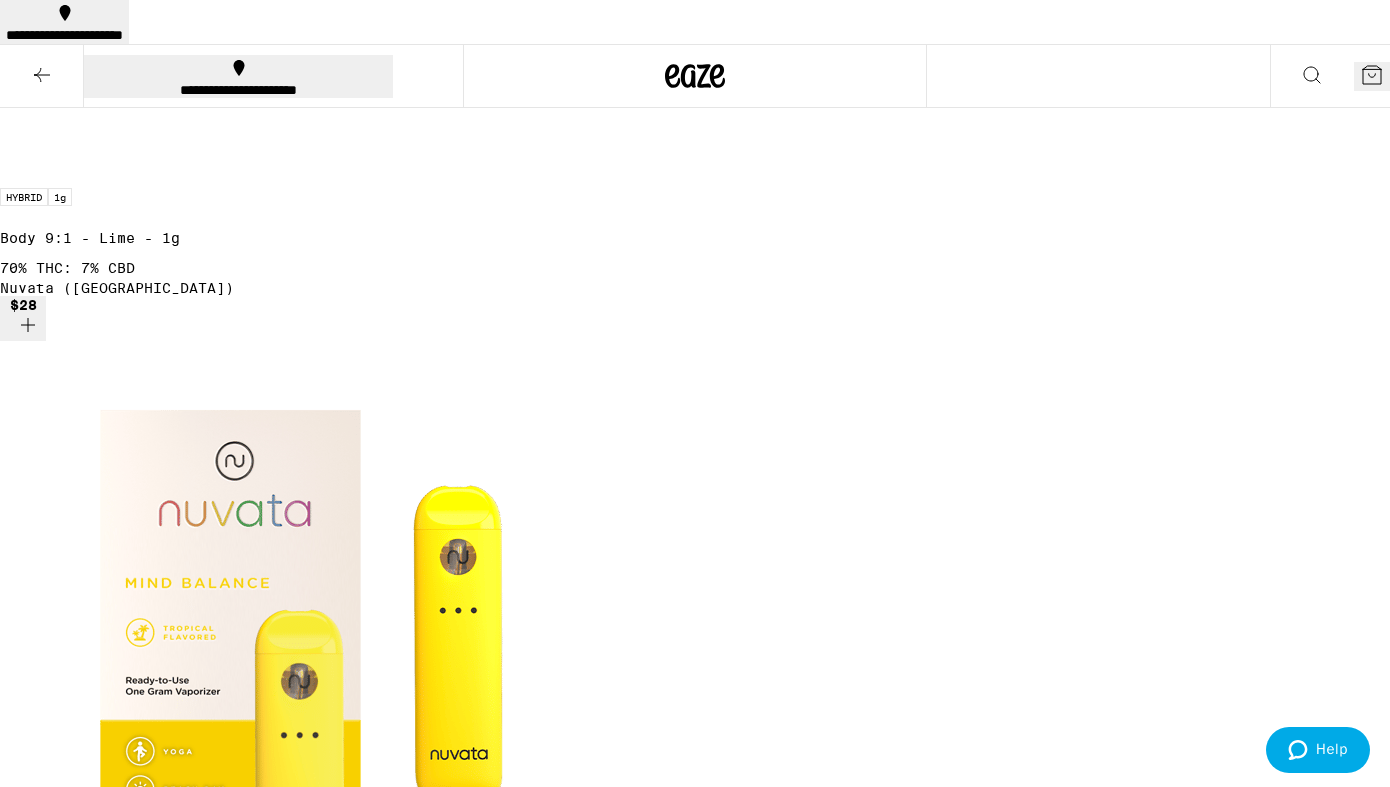 click at bounding box center (0, 14197) 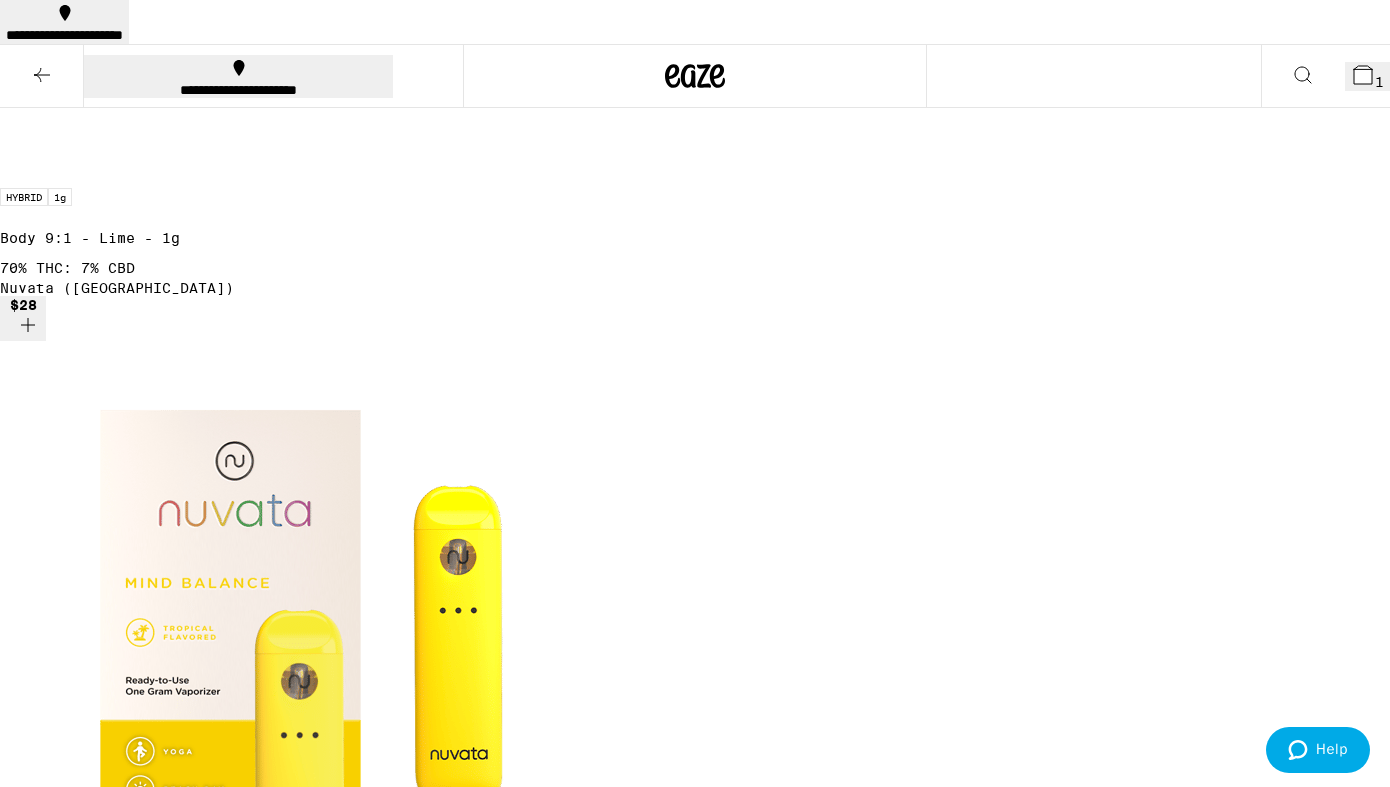 scroll, scrollTop: 4708, scrollLeft: 0, axis: vertical 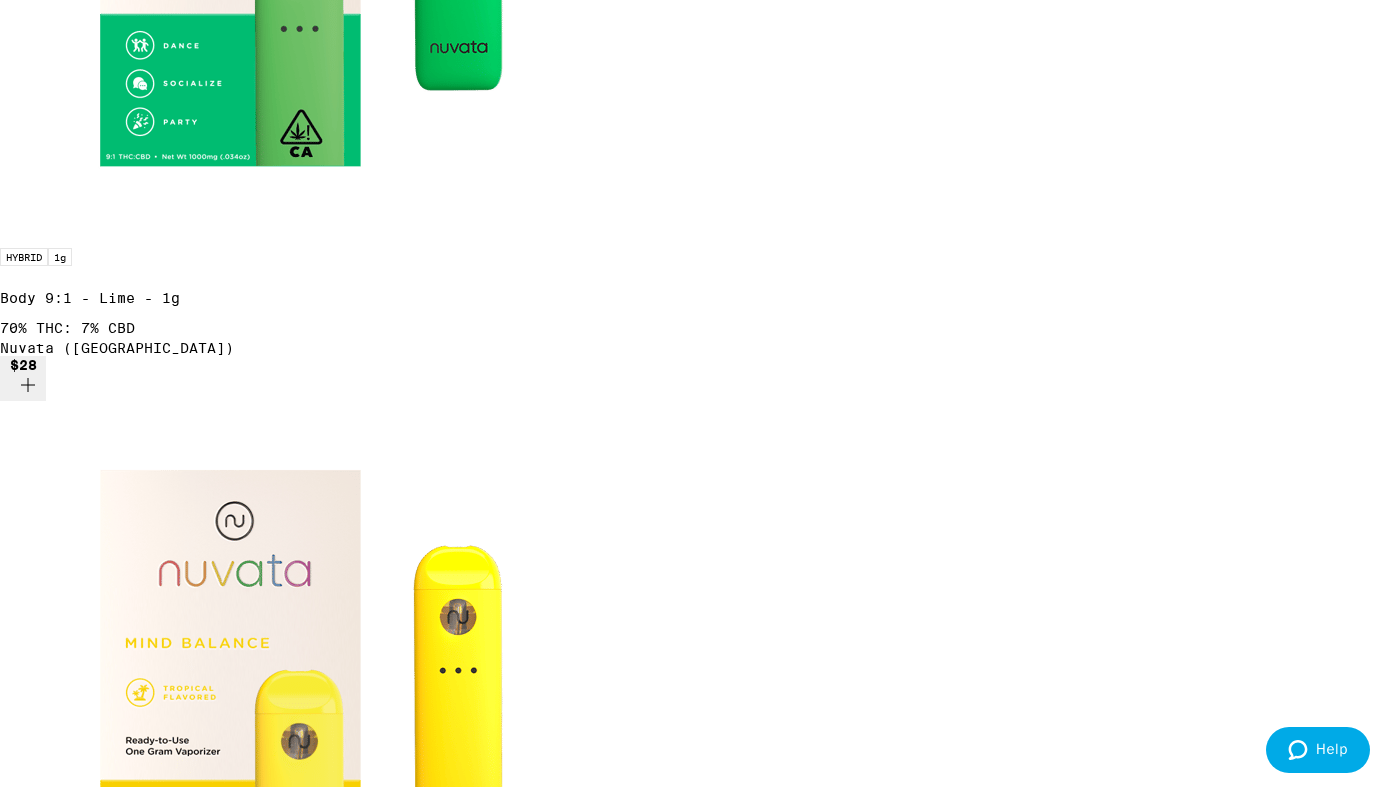 click on "1" at bounding box center [1367, -4616] 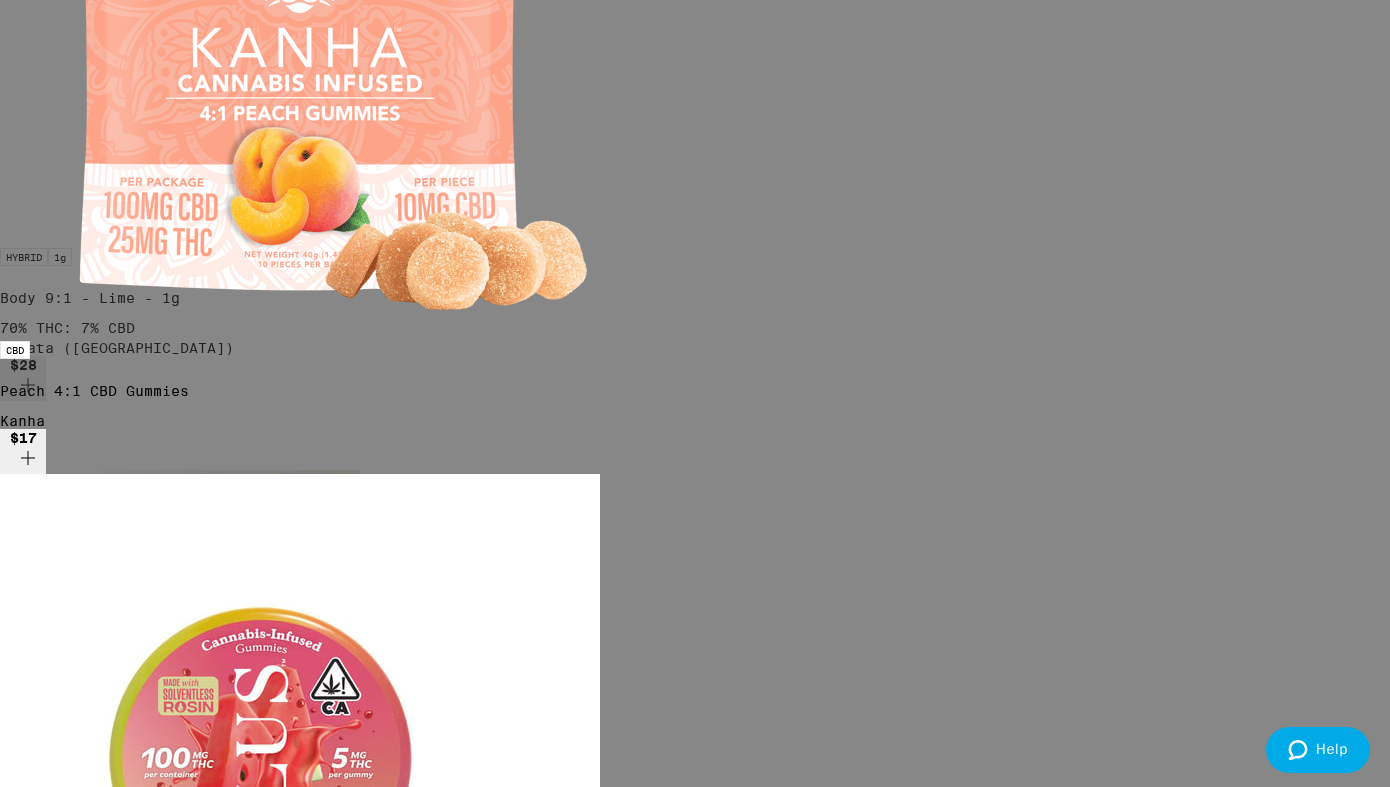 click 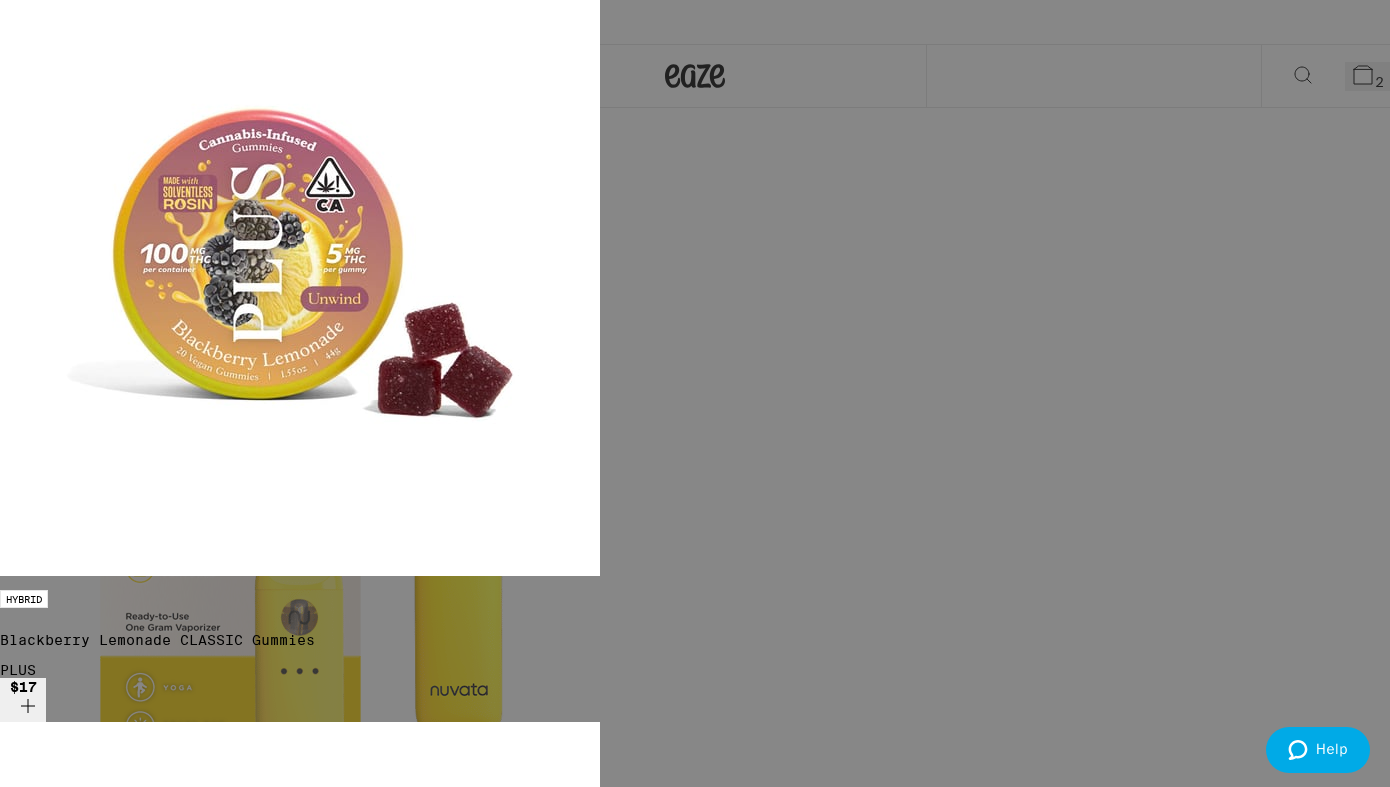 scroll, scrollTop: 4644, scrollLeft: 0, axis: vertical 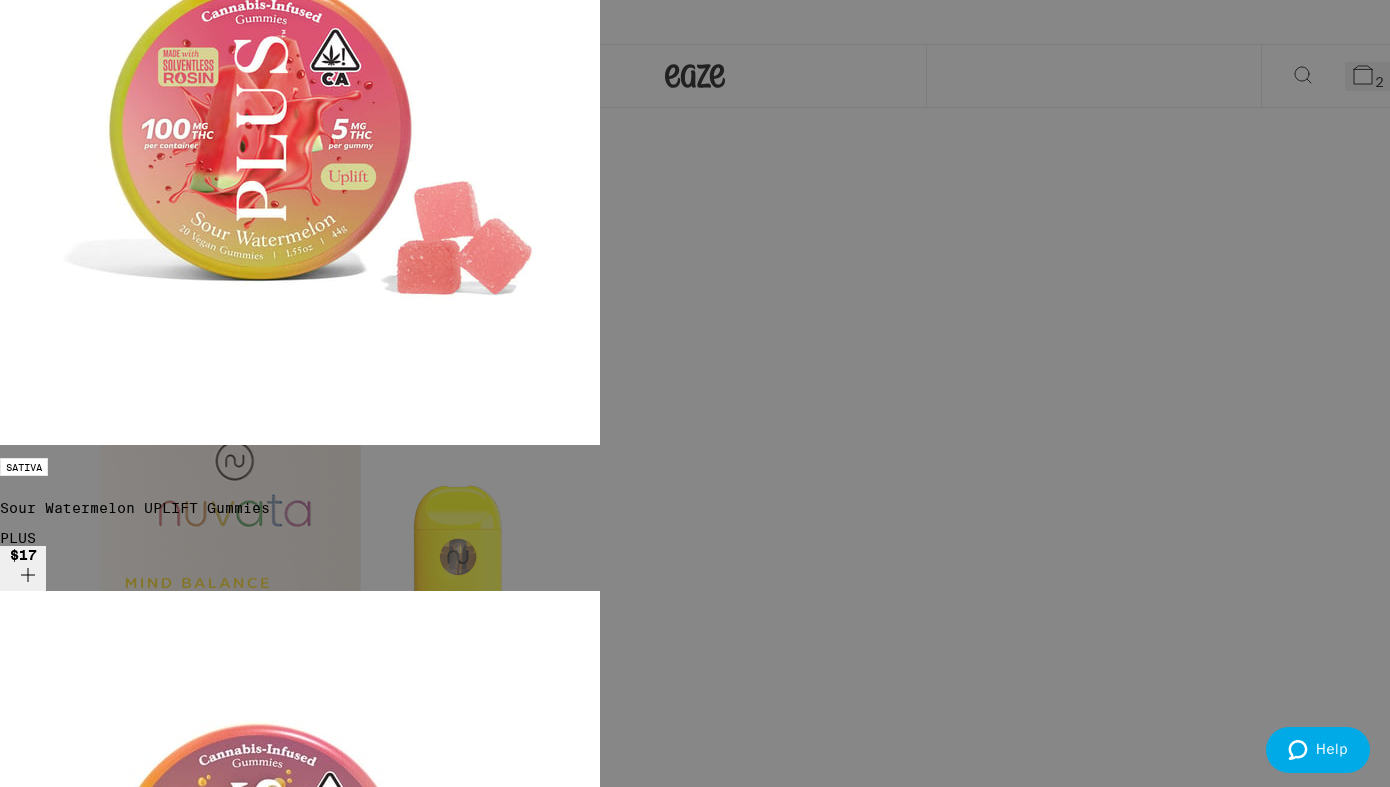 click on "Checkout" at bounding box center (153, 3298) 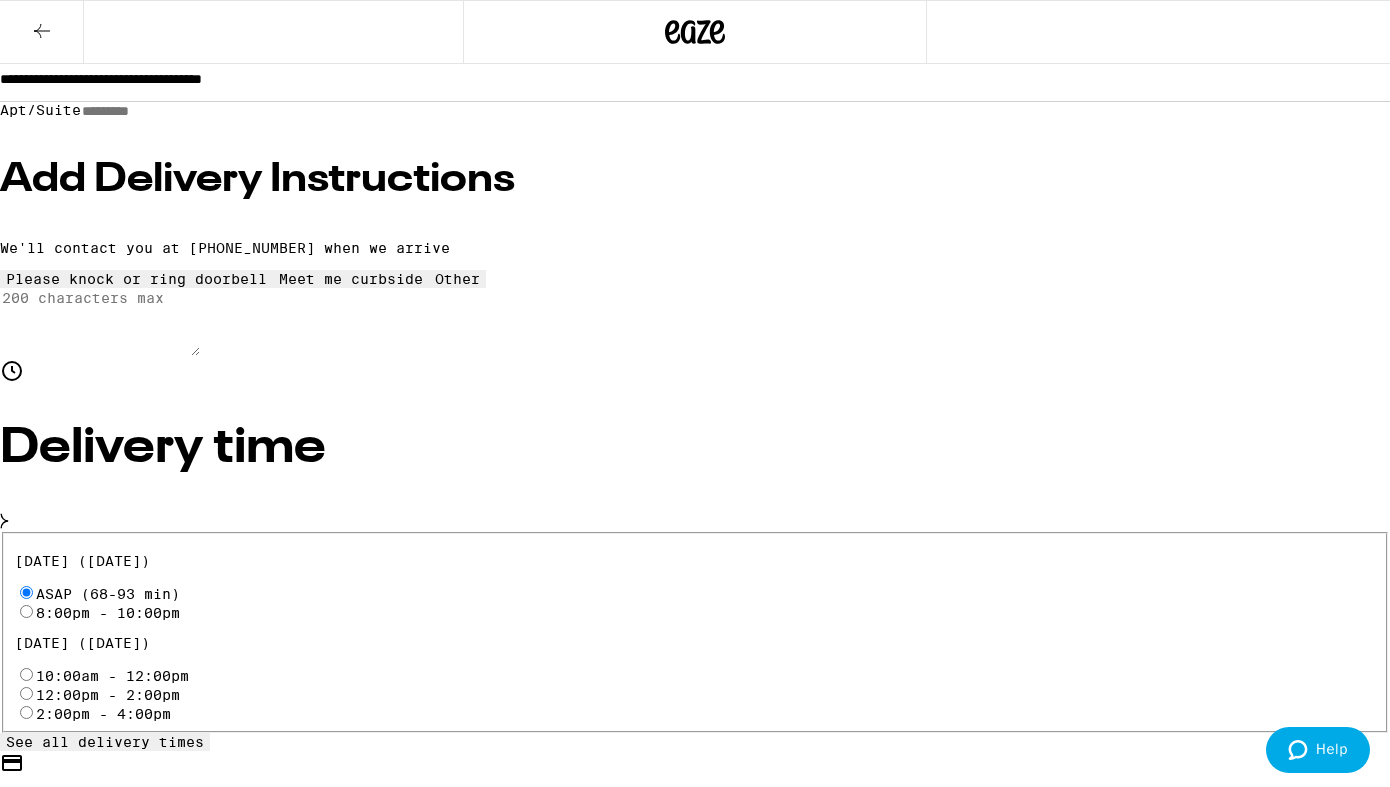 scroll, scrollTop: 341, scrollLeft: 0, axis: vertical 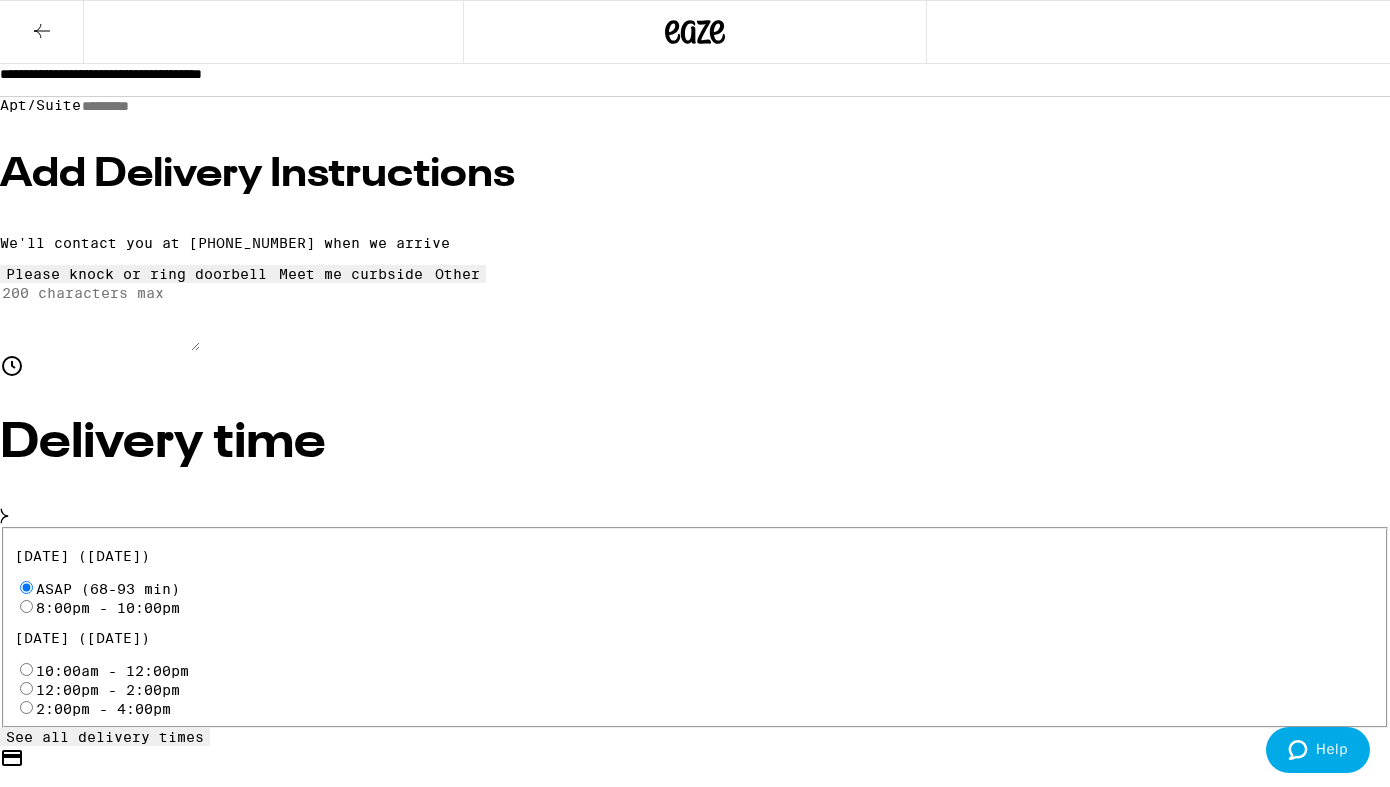 click on "Pay with Checking Account TOTAL CHECKING" at bounding box center [235, 963] 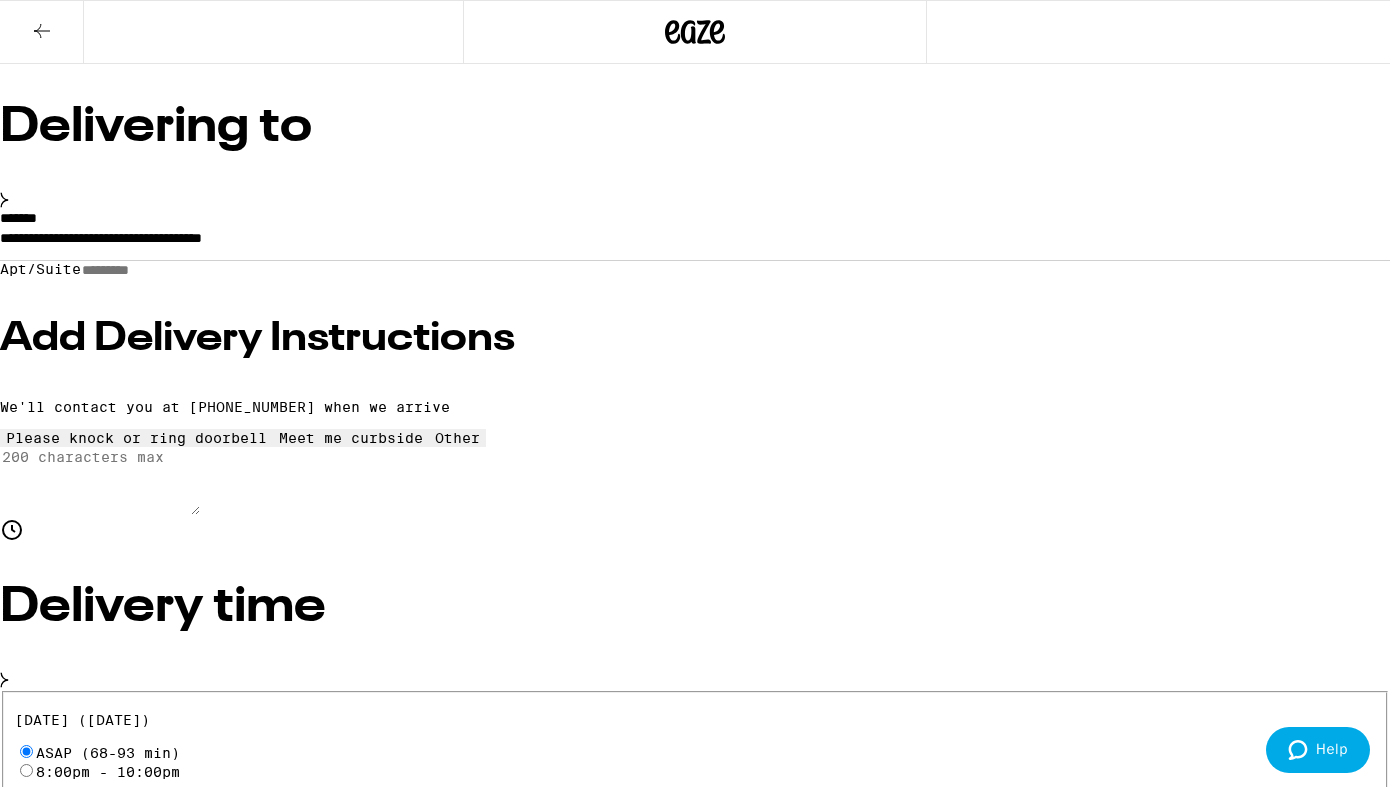 scroll, scrollTop: 0, scrollLeft: 0, axis: both 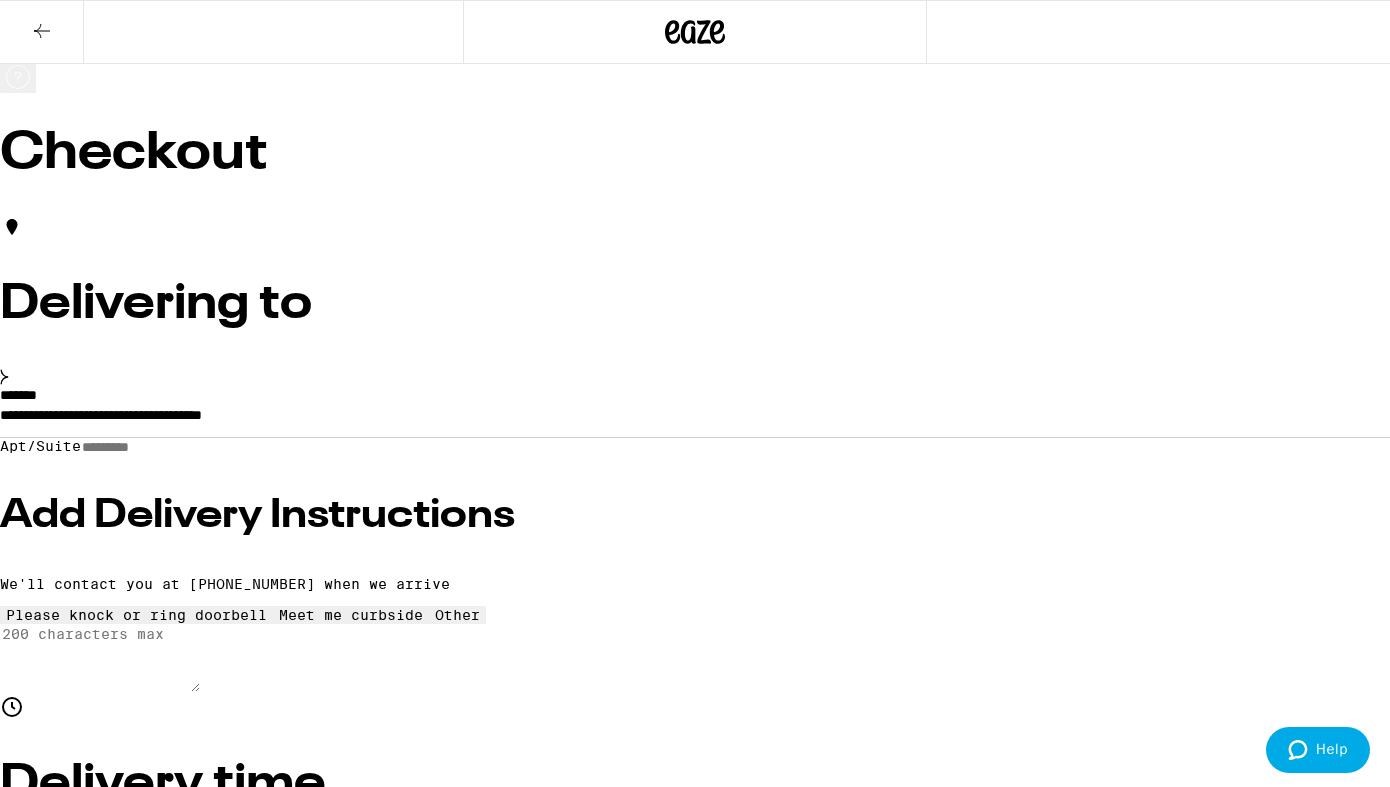click on "Place Order" at bounding box center (55, 3347) 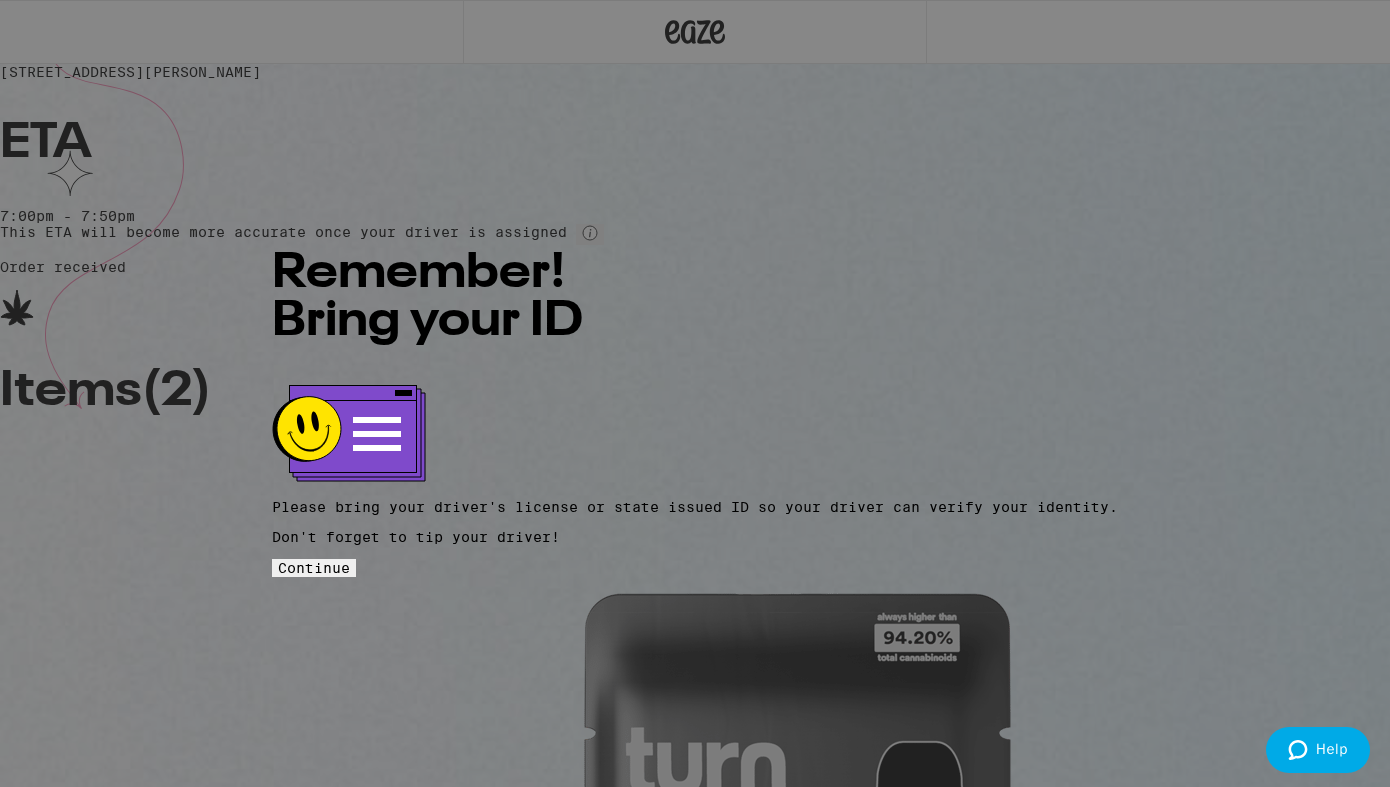 click on "Continue" at bounding box center (314, 568) 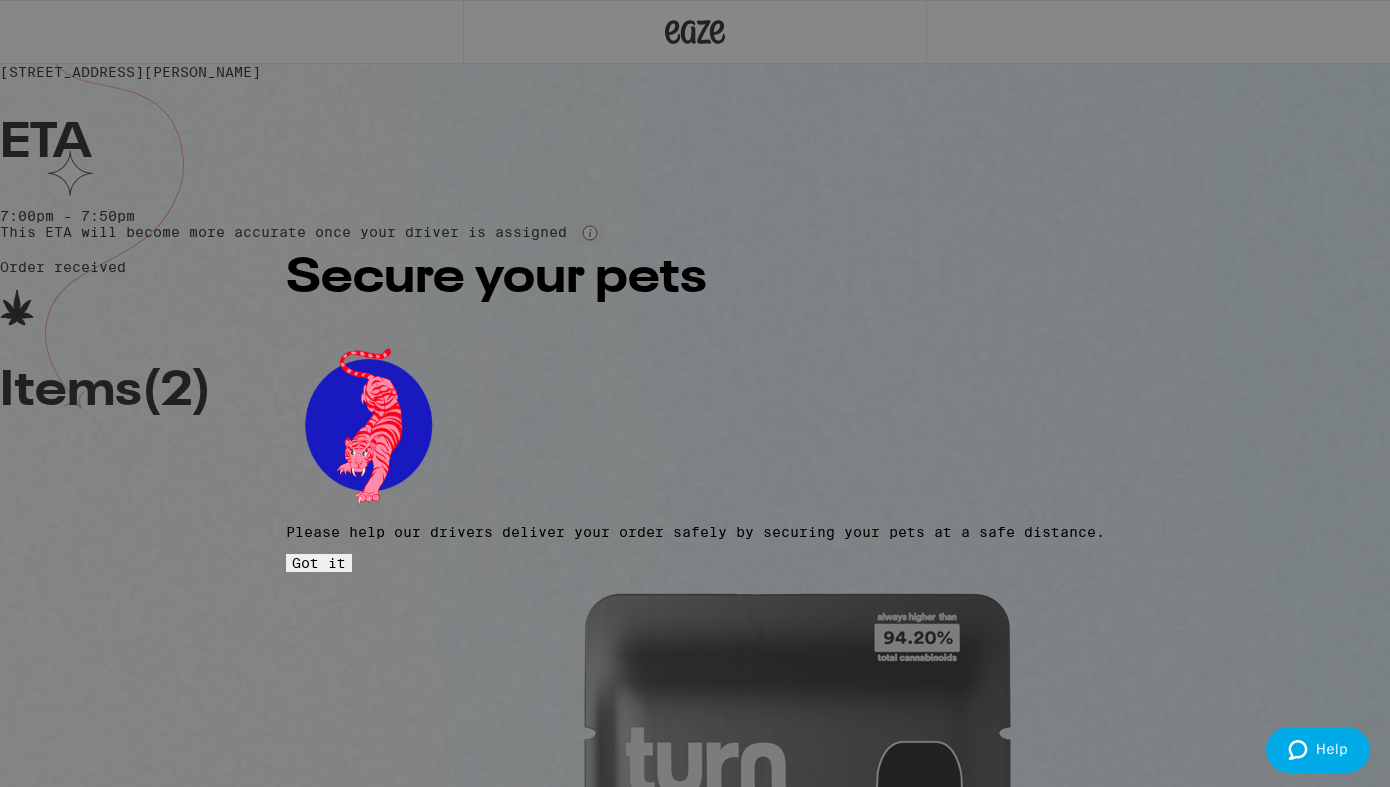 click on "Got it" at bounding box center [319, 563] 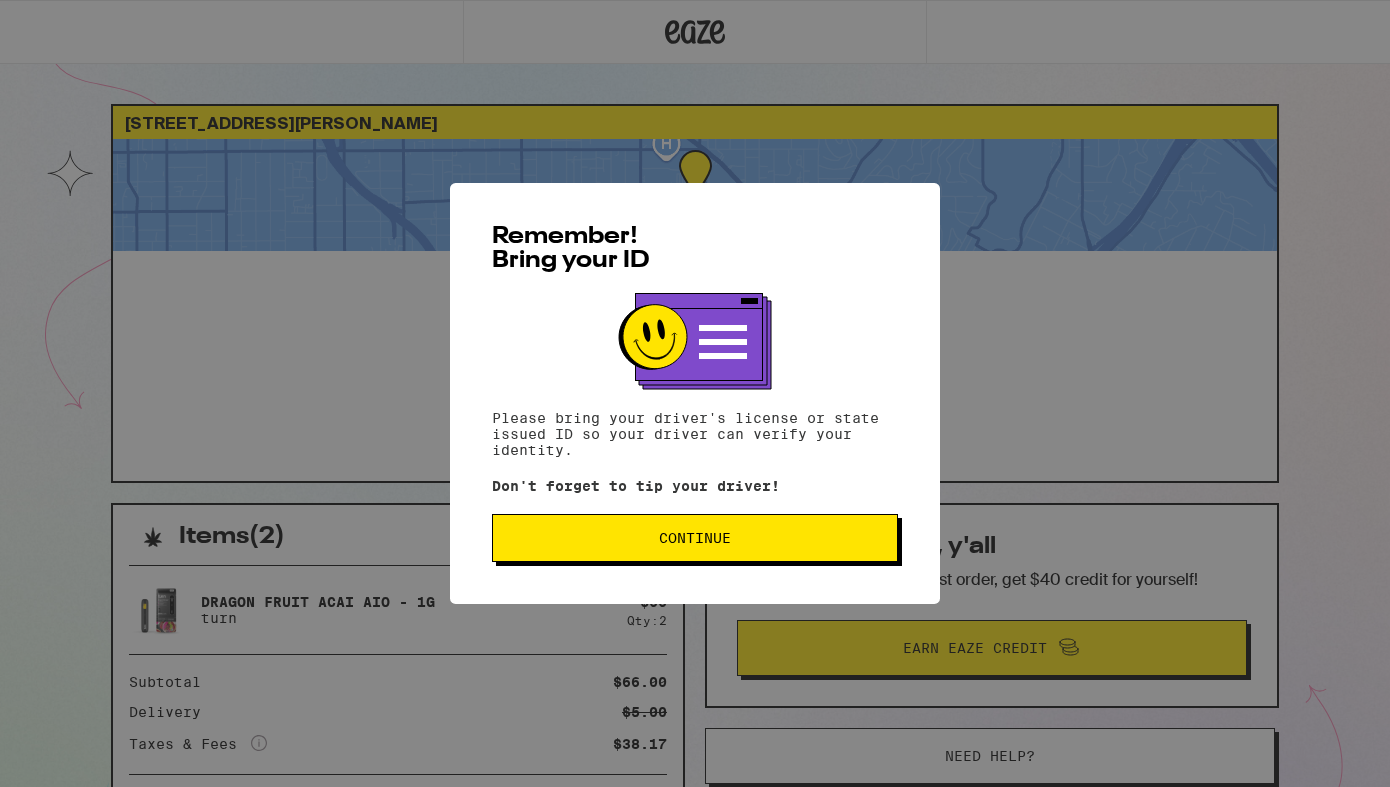 scroll, scrollTop: 0, scrollLeft: 0, axis: both 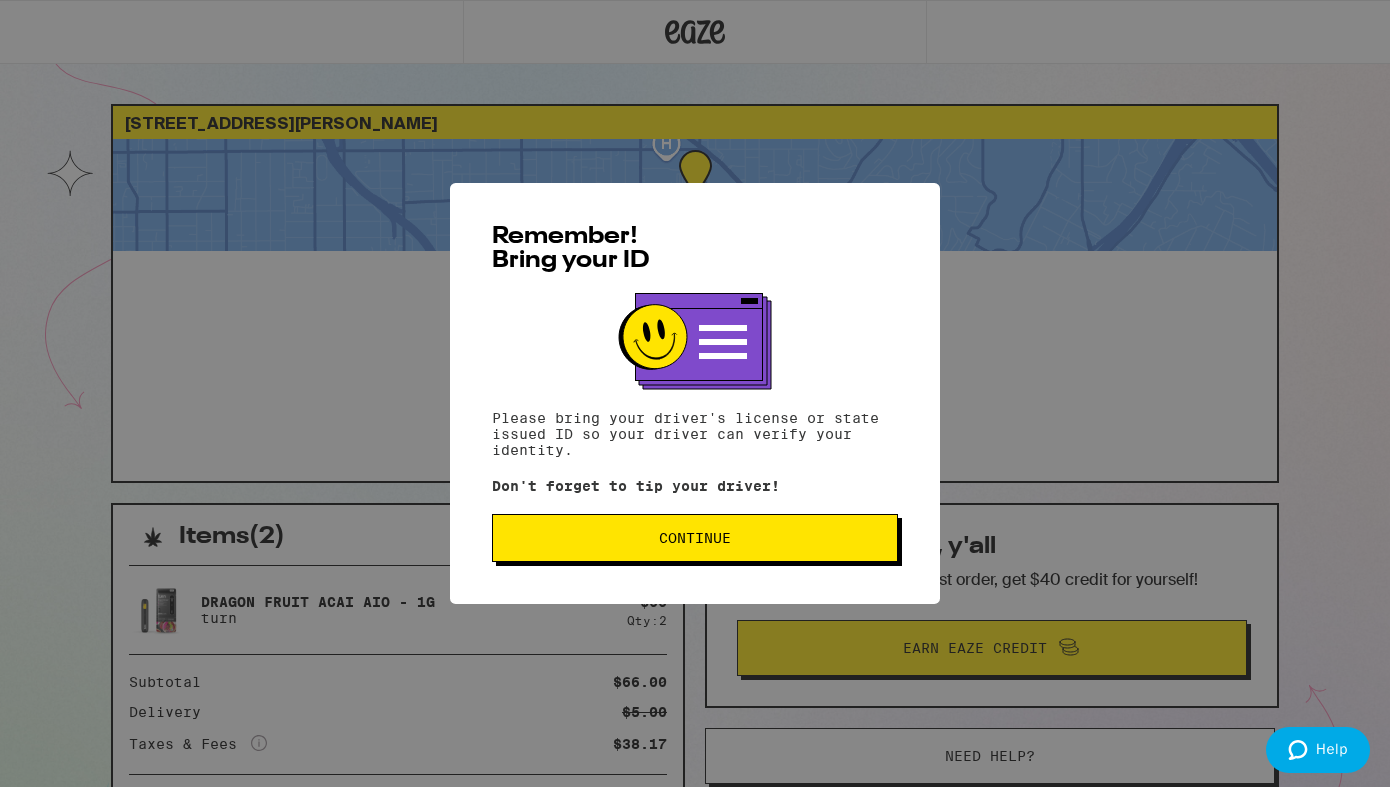 click on "Continue" at bounding box center [695, 538] 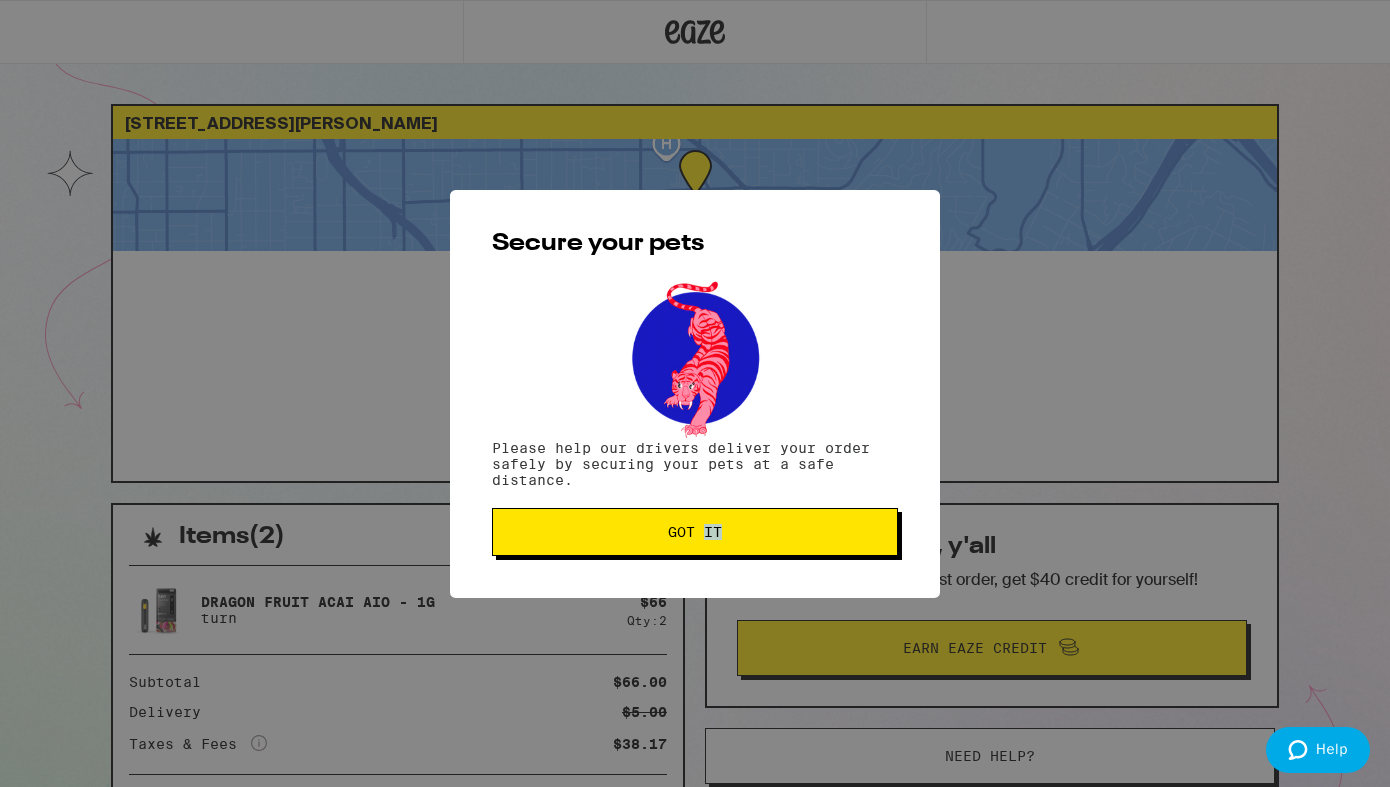 click on "Secure your pets Please help our drivers deliver your order safely by securing your pets at a safe distance. Got it" at bounding box center [695, 394] 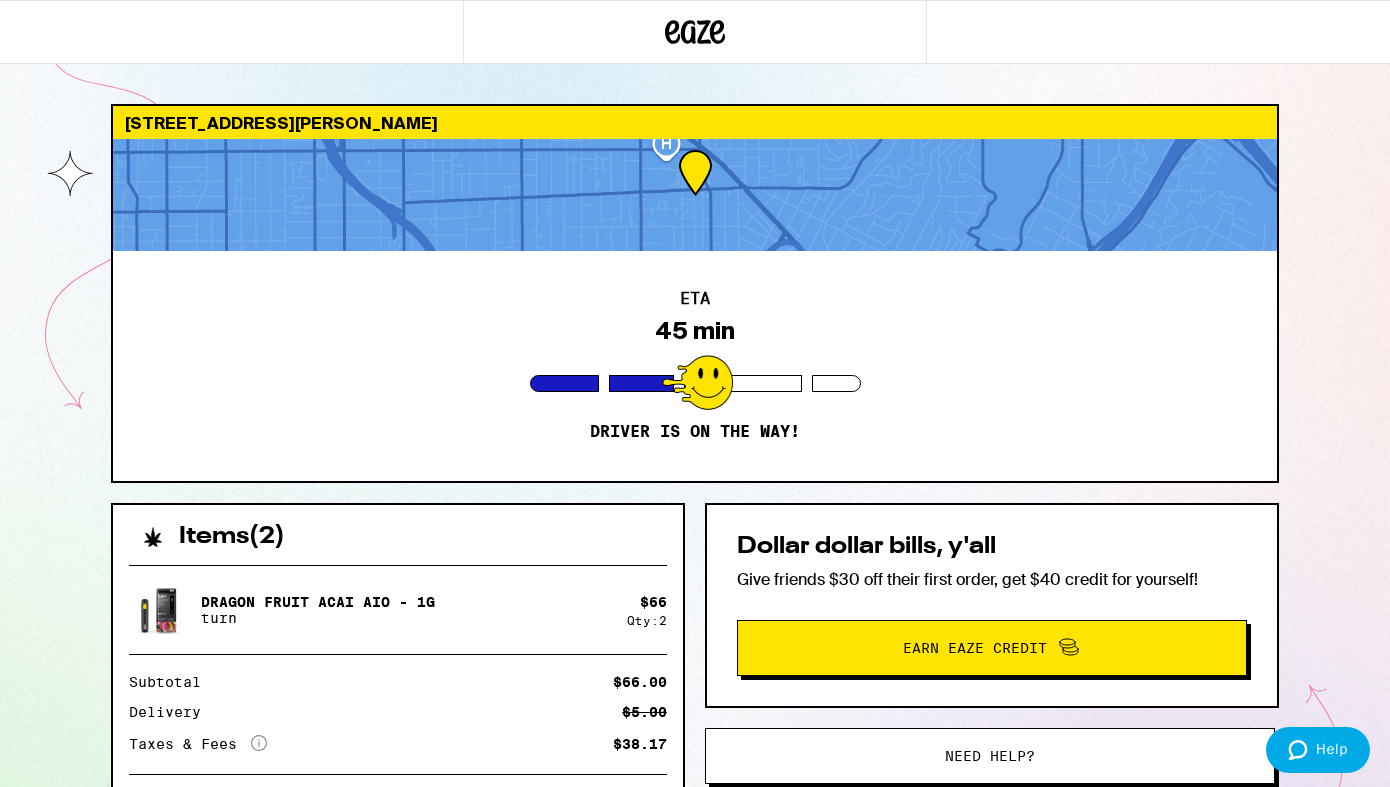 scroll, scrollTop: 0, scrollLeft: 0, axis: both 